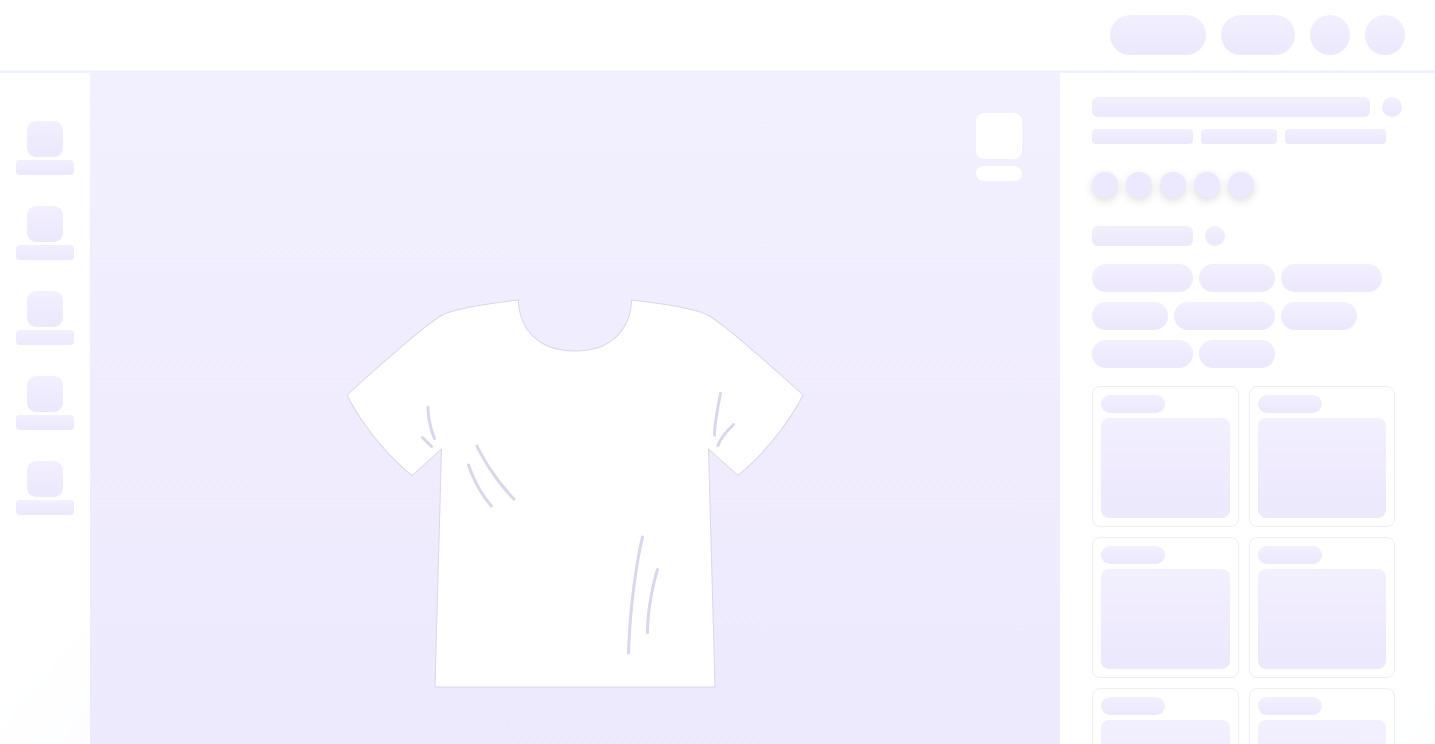 scroll, scrollTop: 0, scrollLeft: 0, axis: both 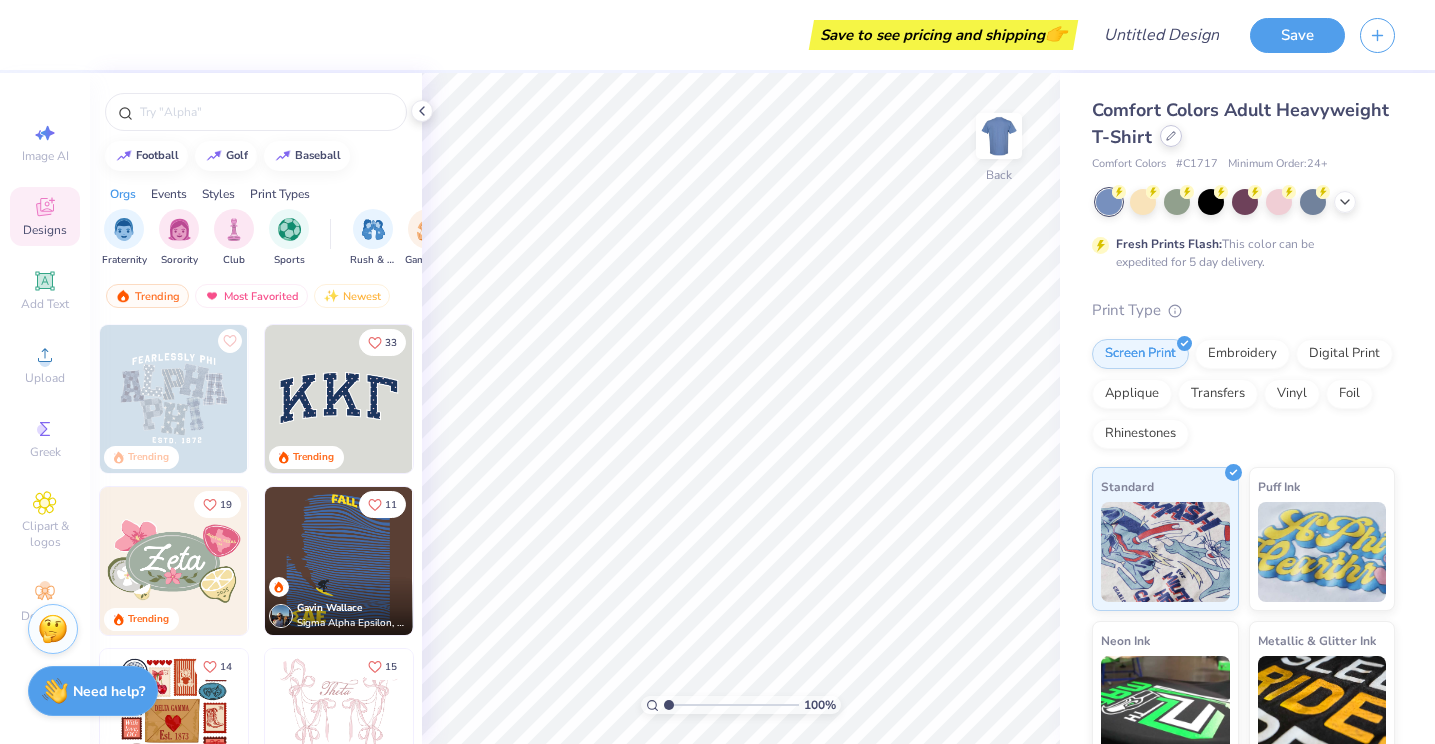 click 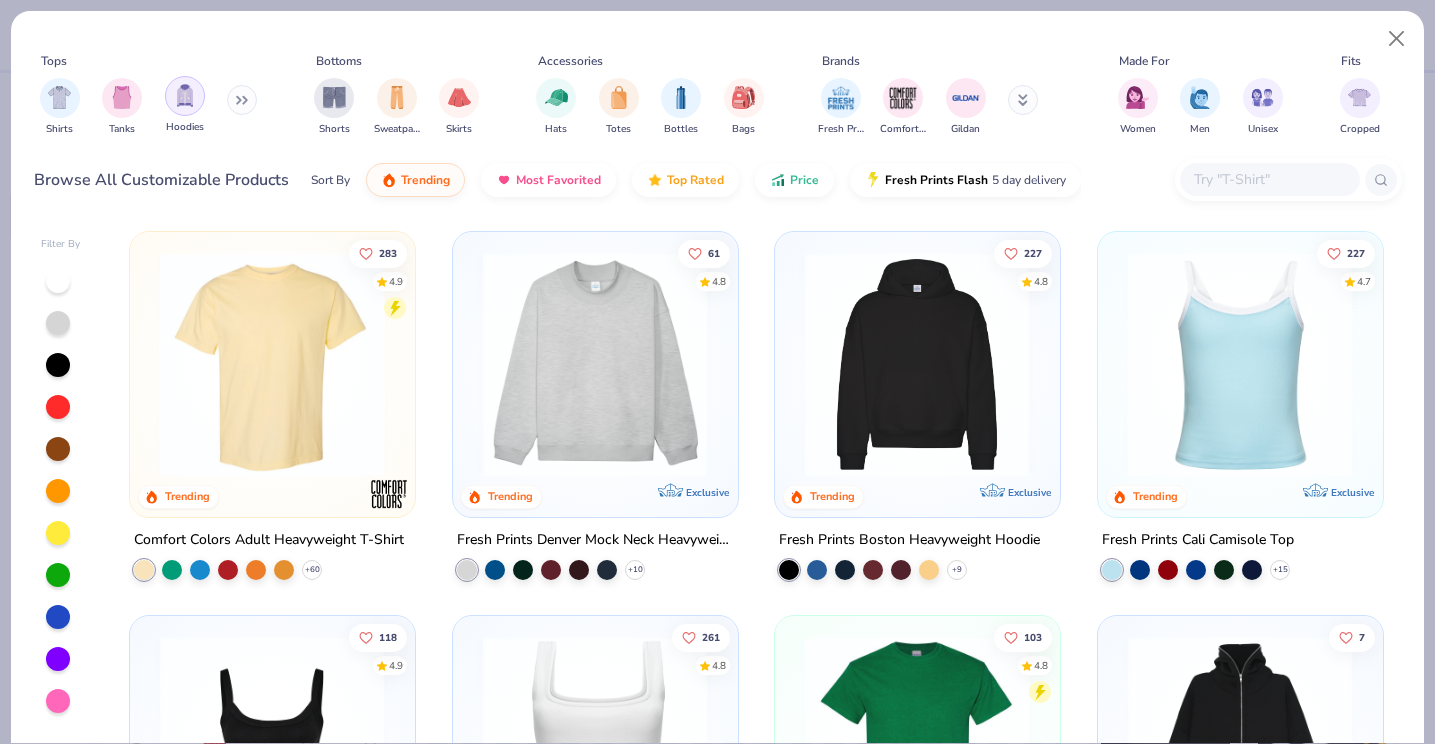 click at bounding box center (185, 95) 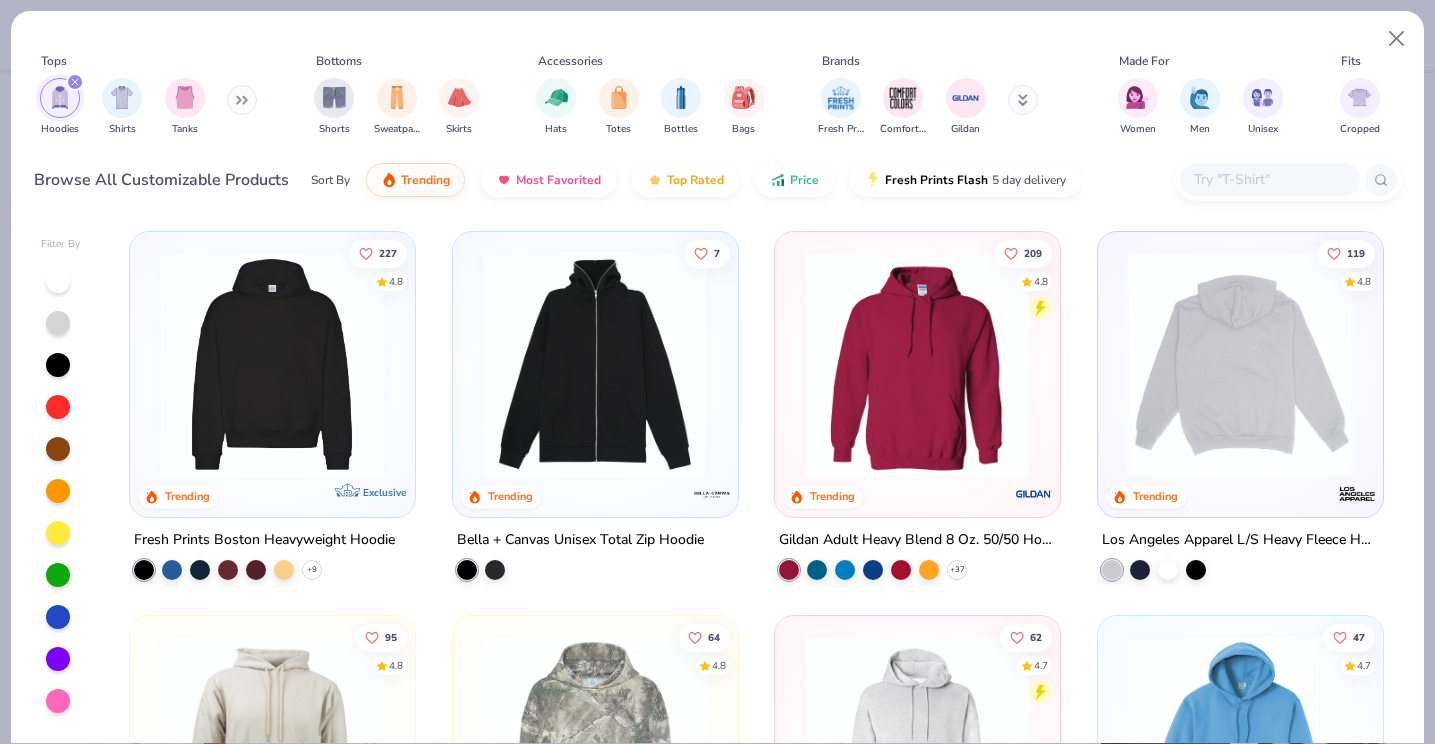 click at bounding box center [995, 364] 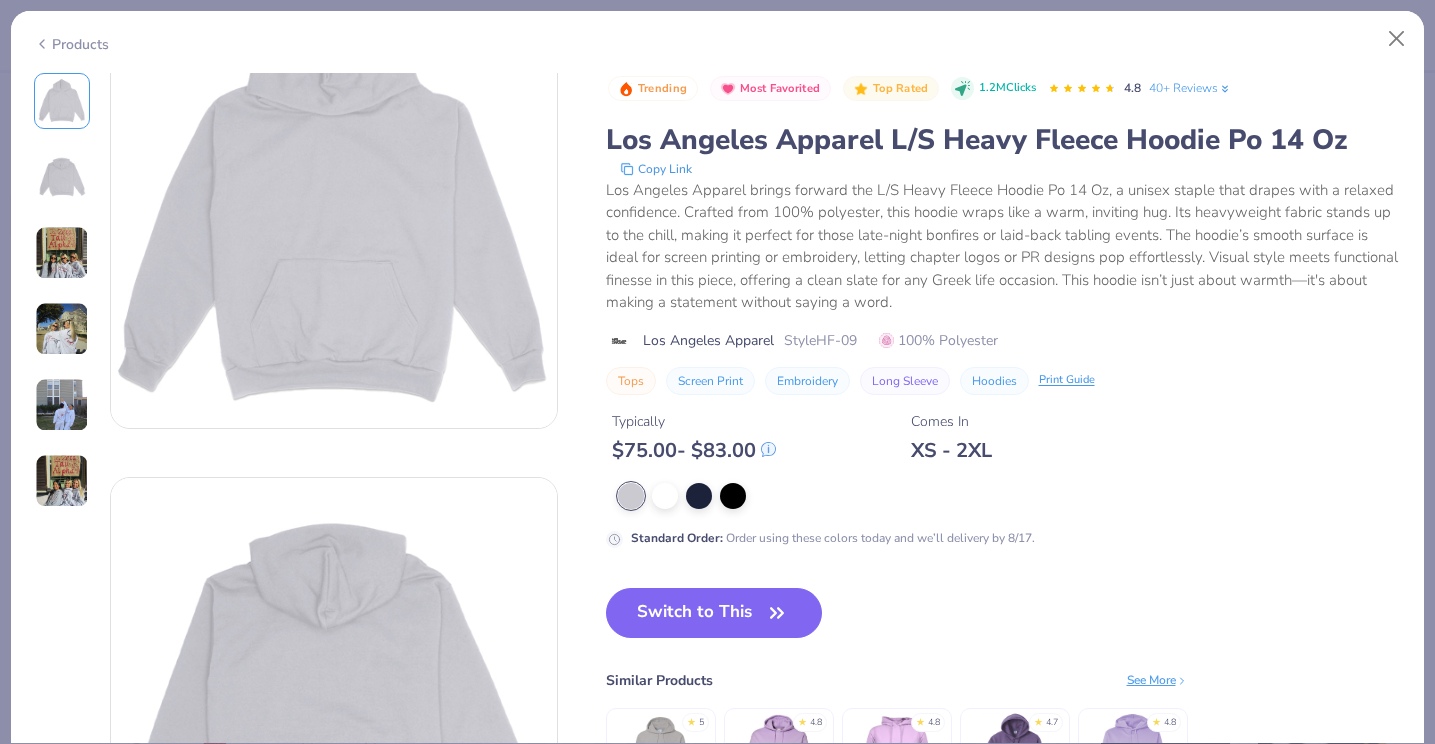 scroll, scrollTop: 0, scrollLeft: 0, axis: both 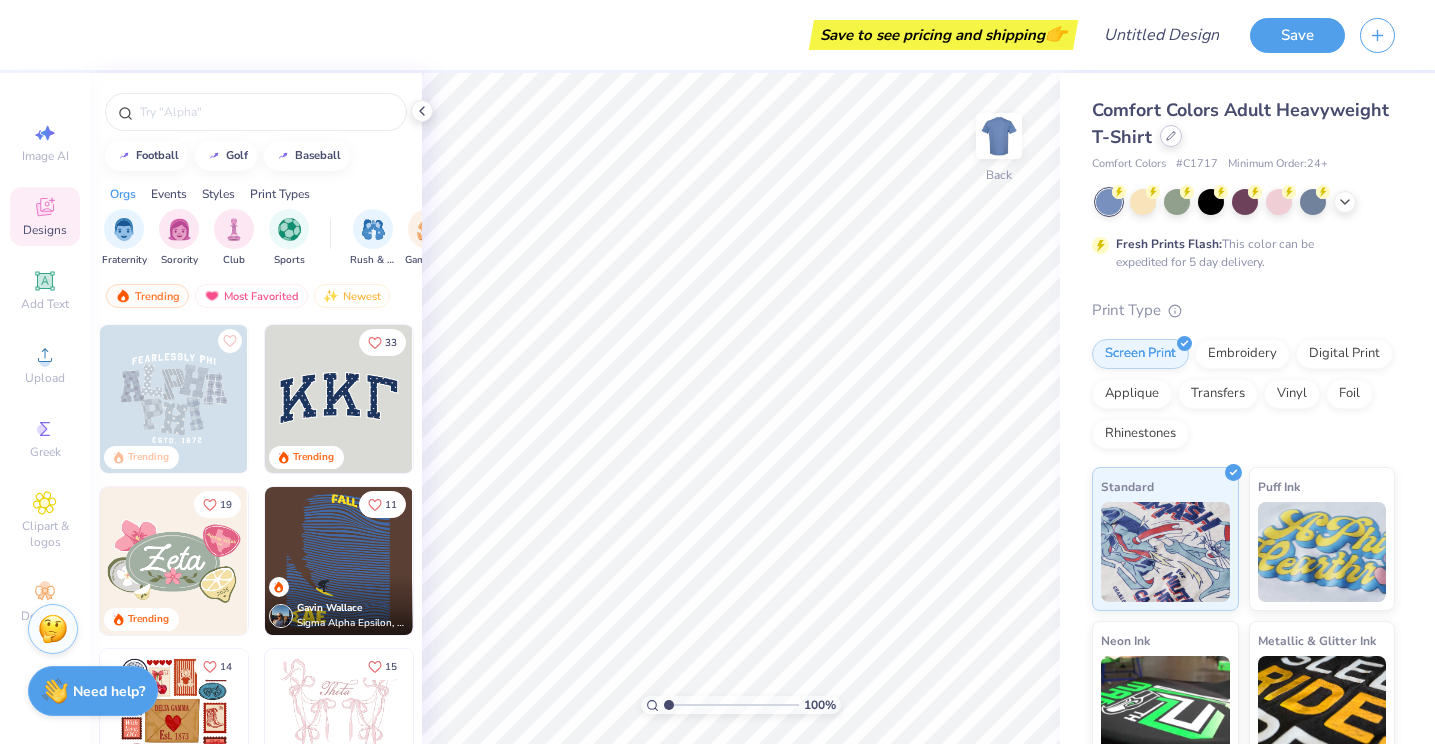 click at bounding box center (1171, 136) 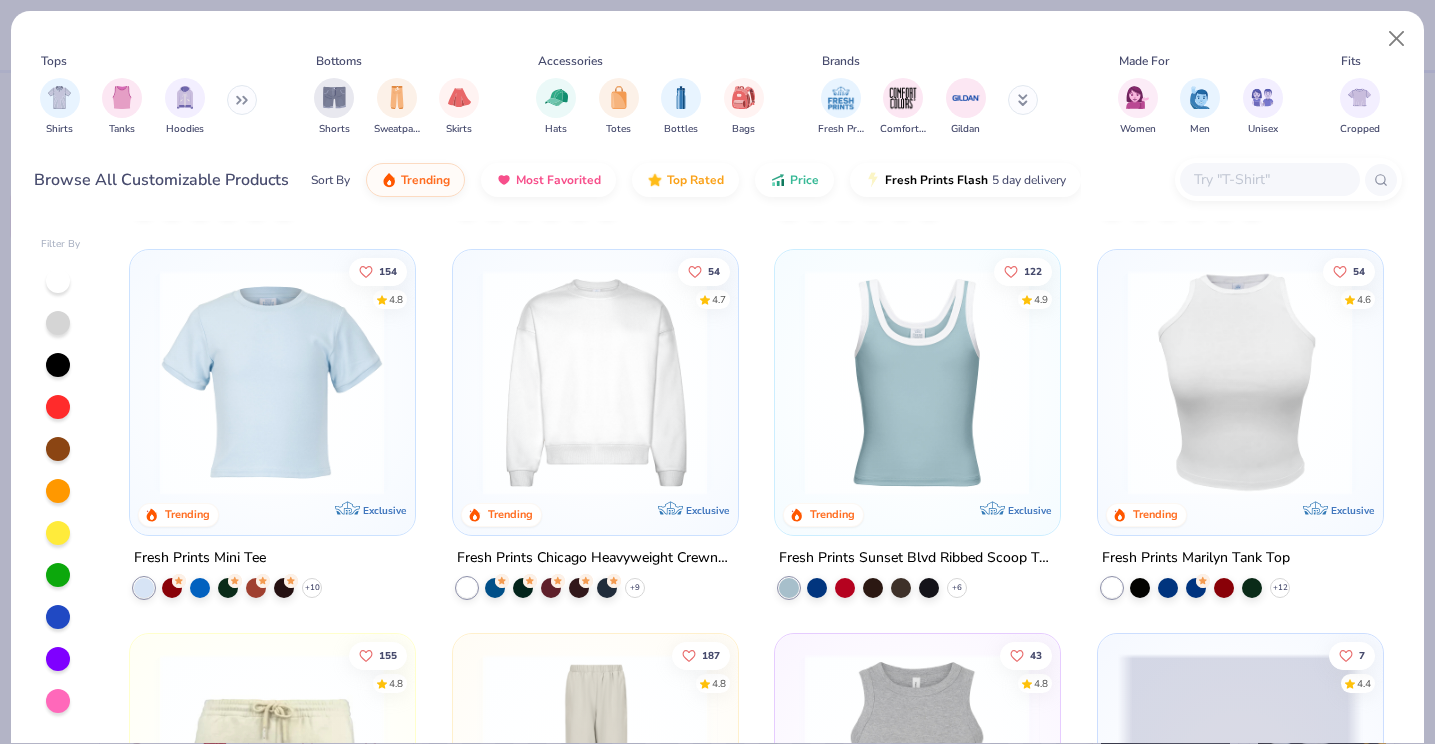 scroll, scrollTop: 1517, scrollLeft: 0, axis: vertical 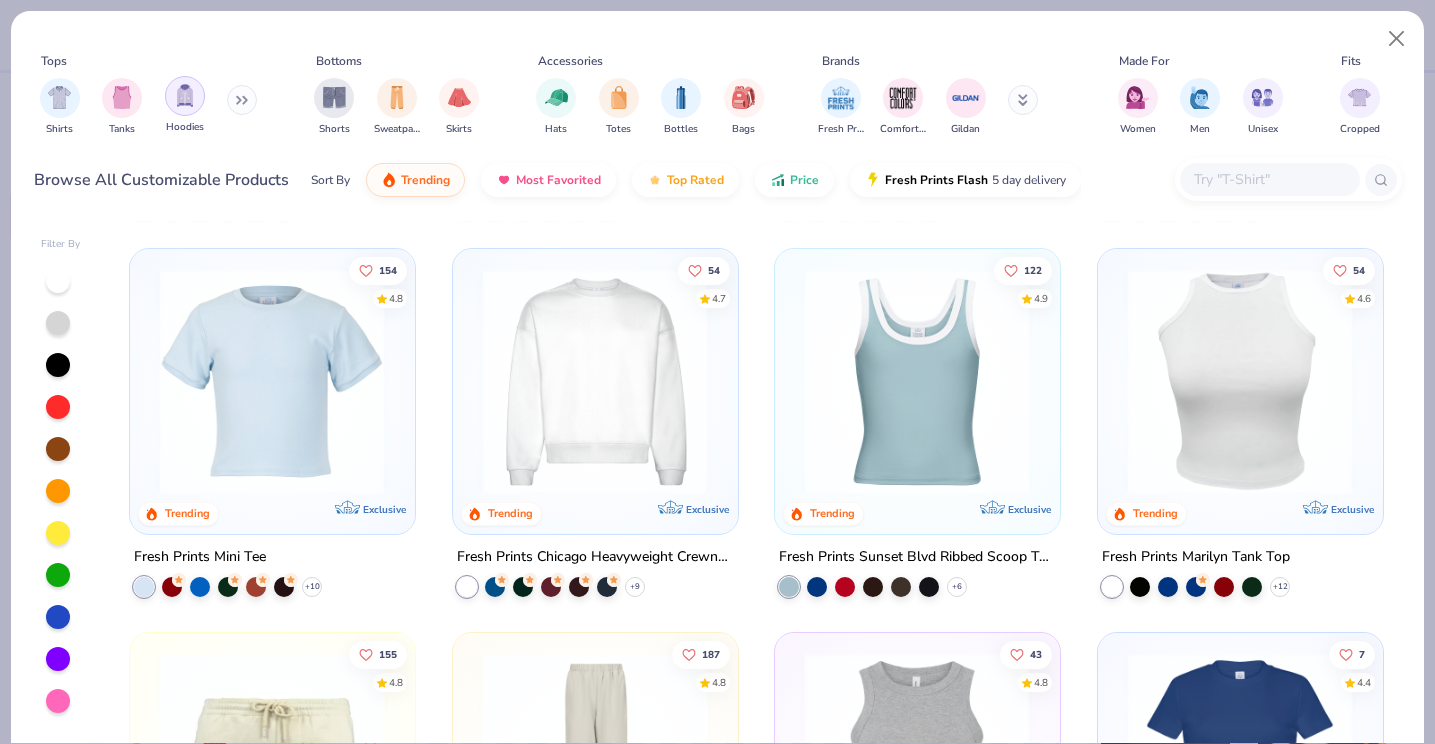 click at bounding box center (185, 95) 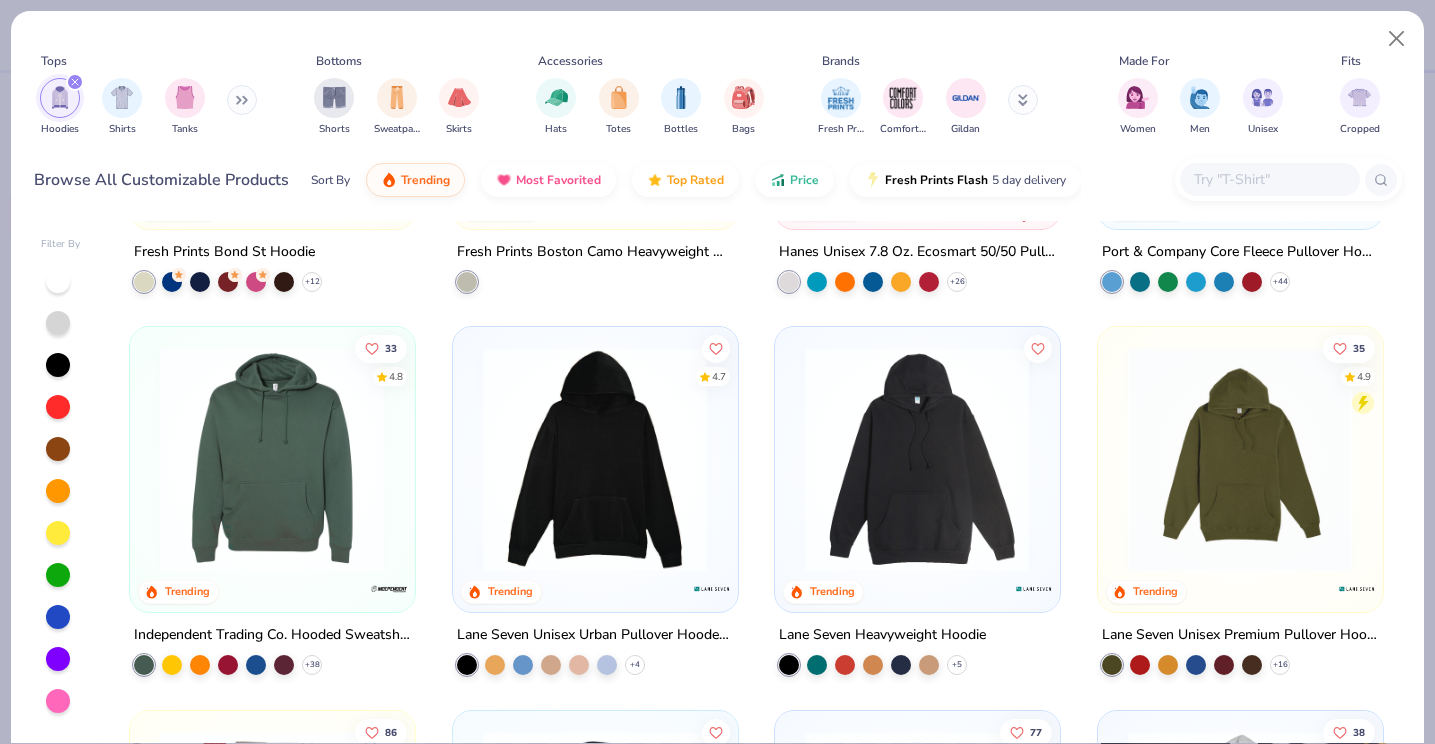 scroll, scrollTop: 673, scrollLeft: 0, axis: vertical 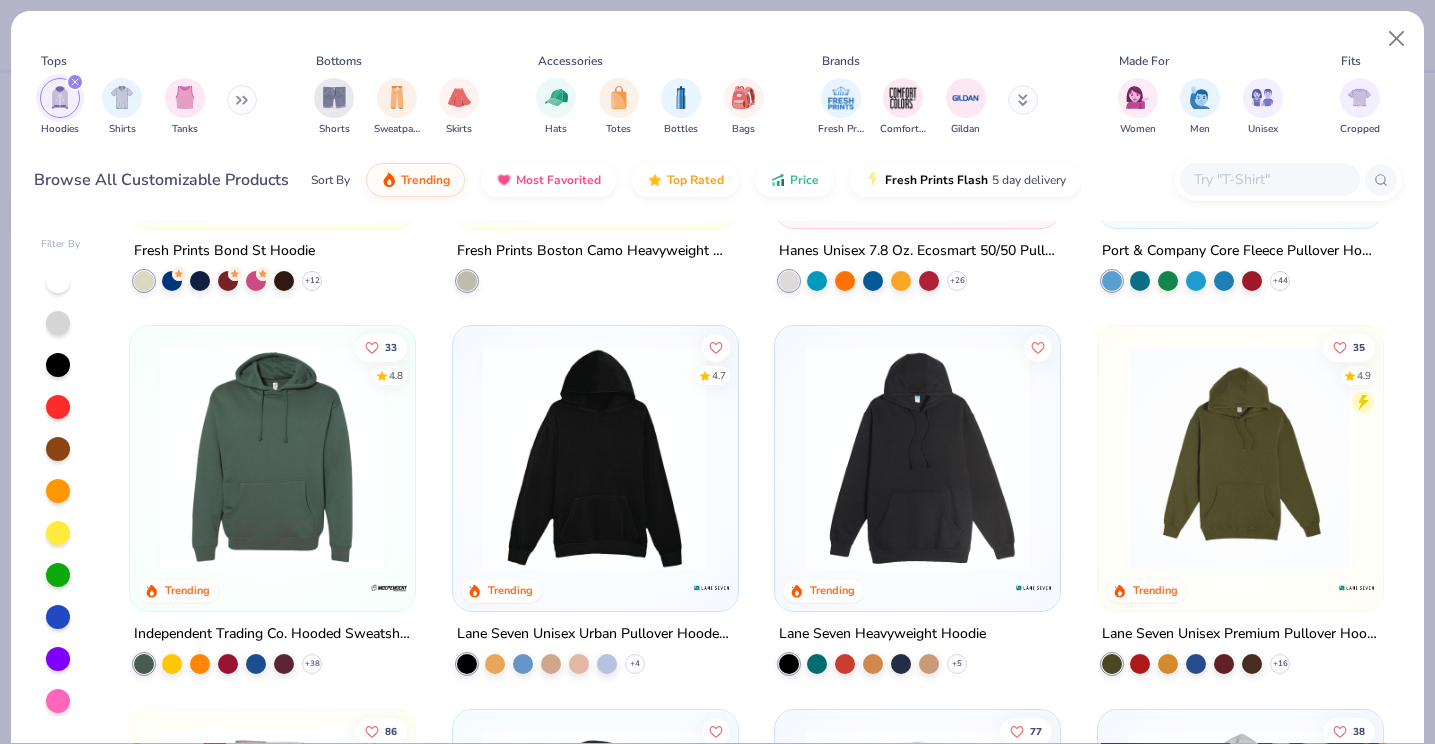 click at bounding box center (595, 458) 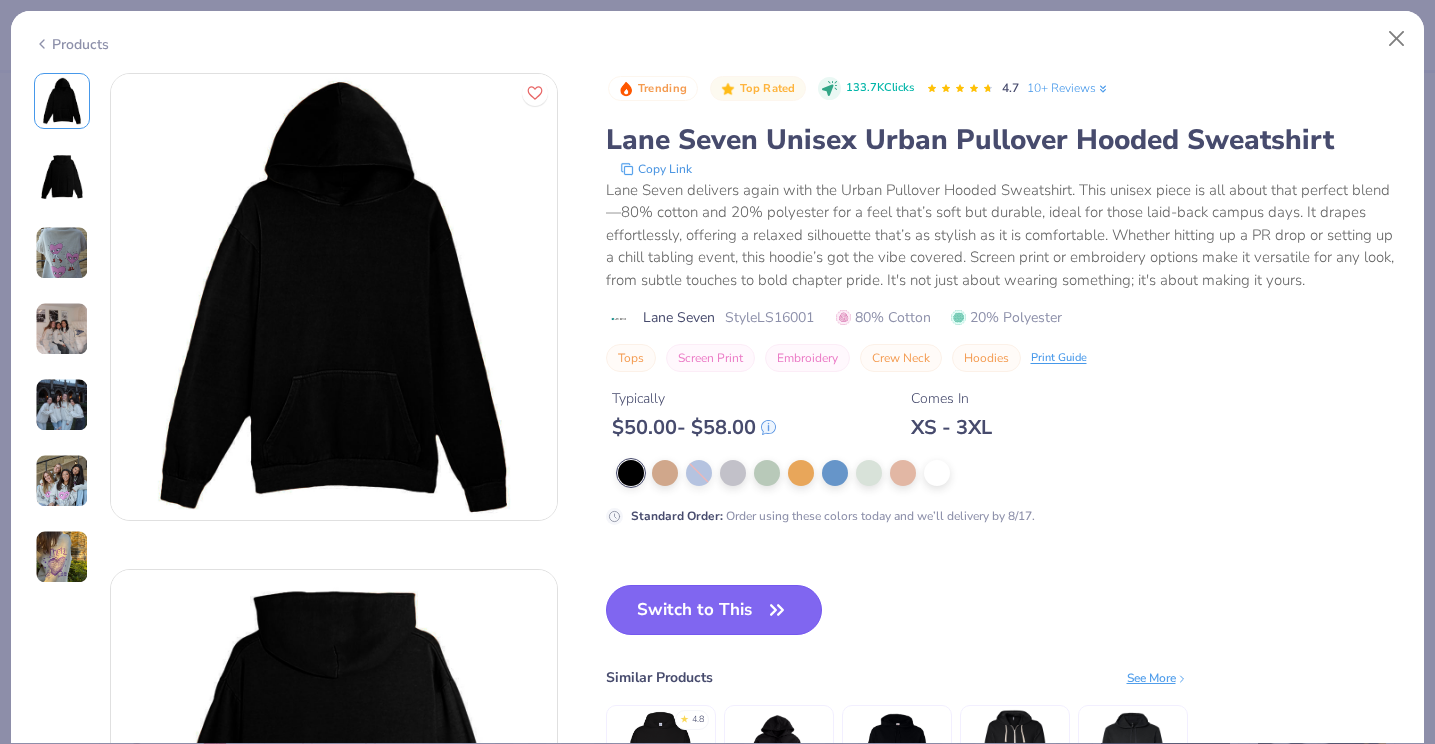 click on "Switch to This" at bounding box center [714, 610] 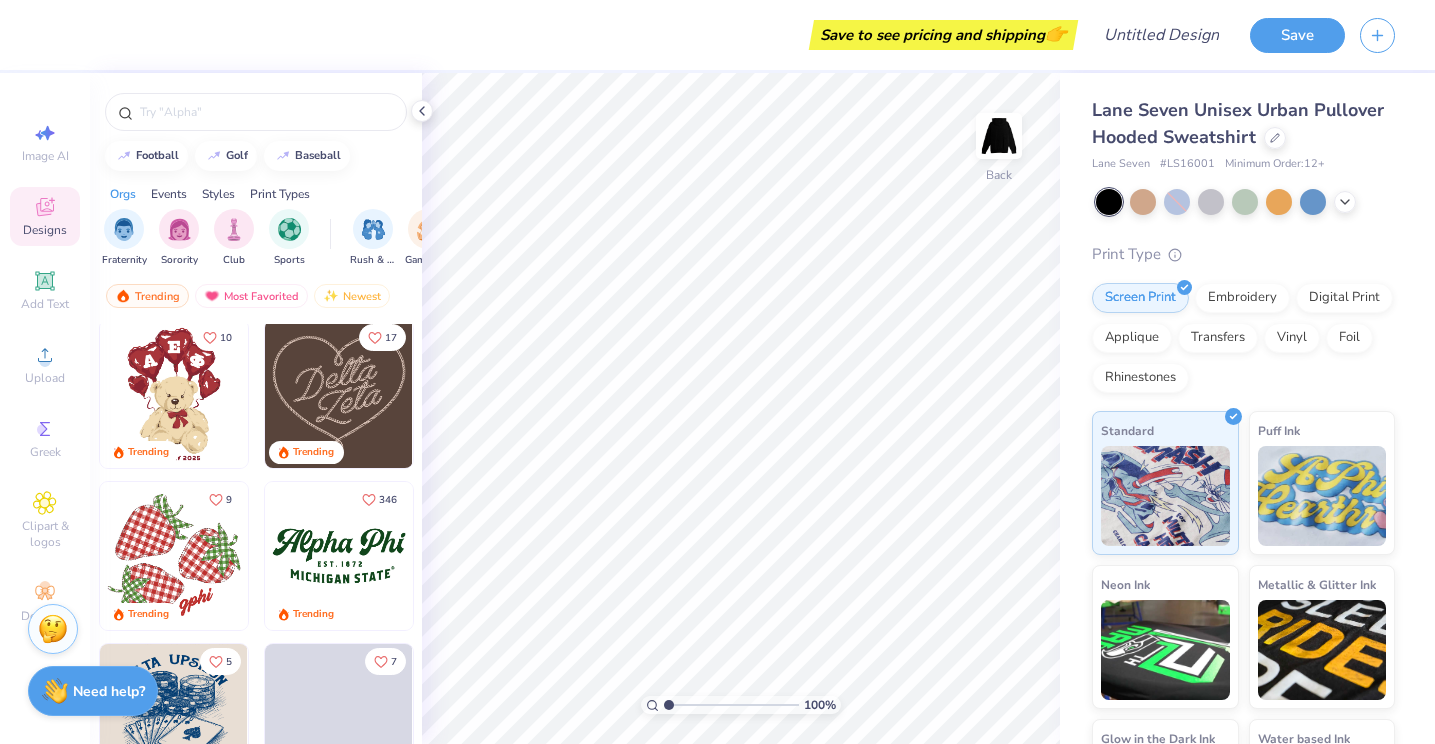 scroll, scrollTop: 662, scrollLeft: 0, axis: vertical 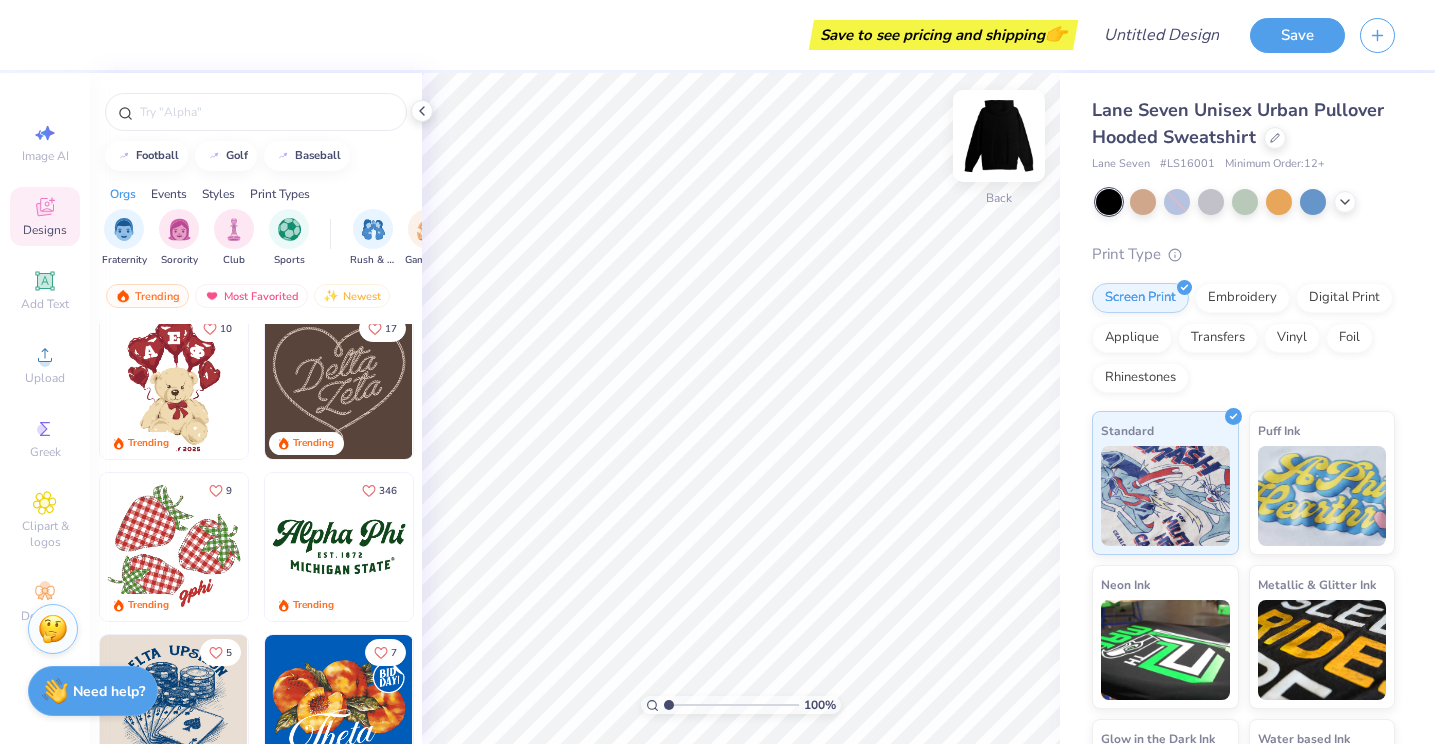 click at bounding box center [999, 136] 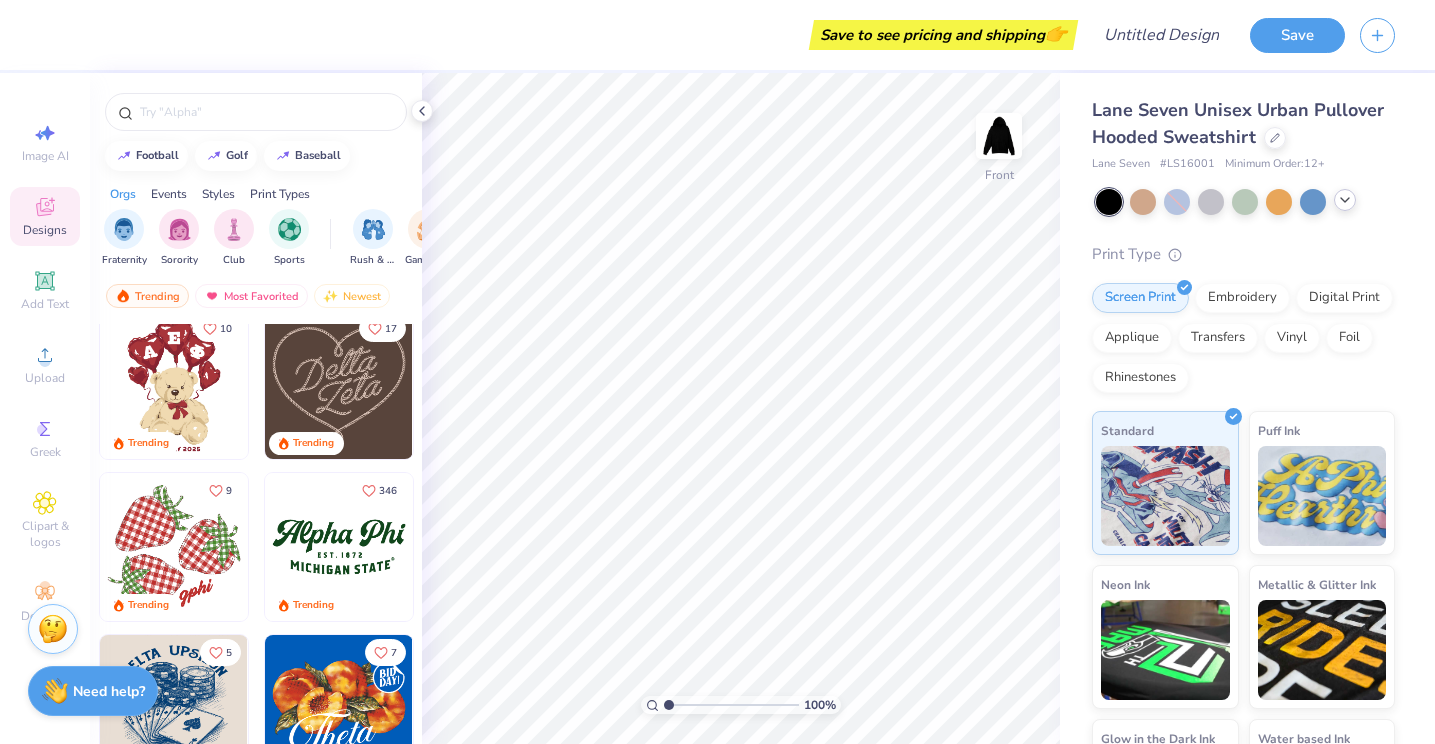 click 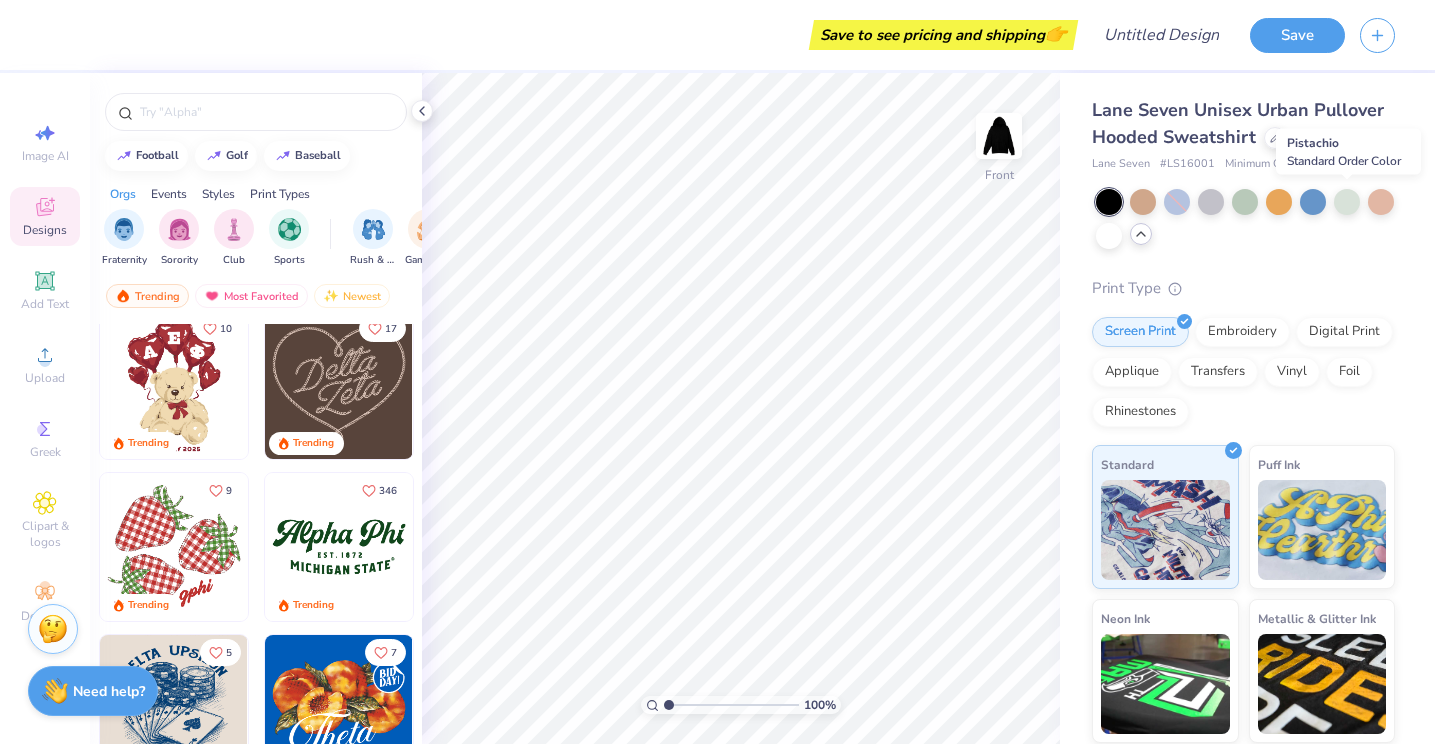 click at bounding box center (1347, 202) 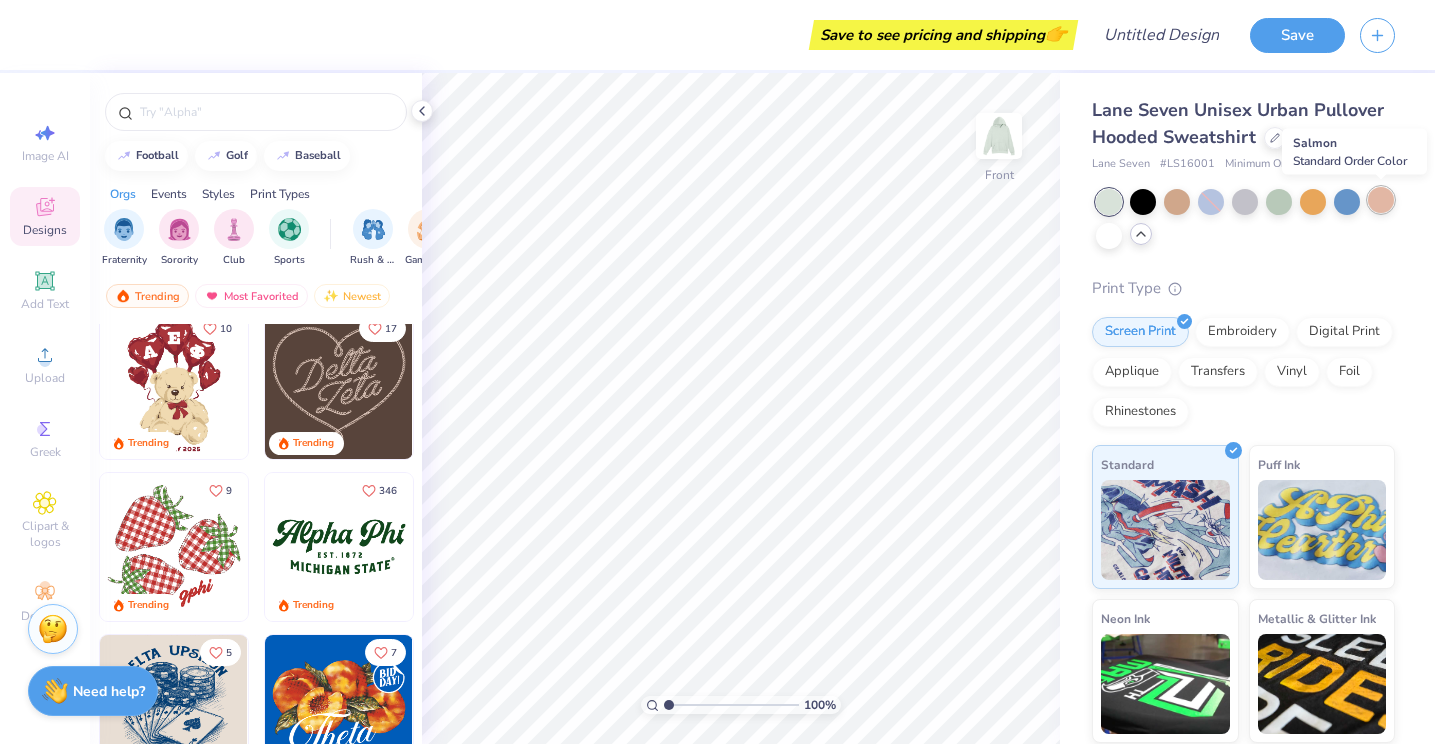 click at bounding box center [1381, 200] 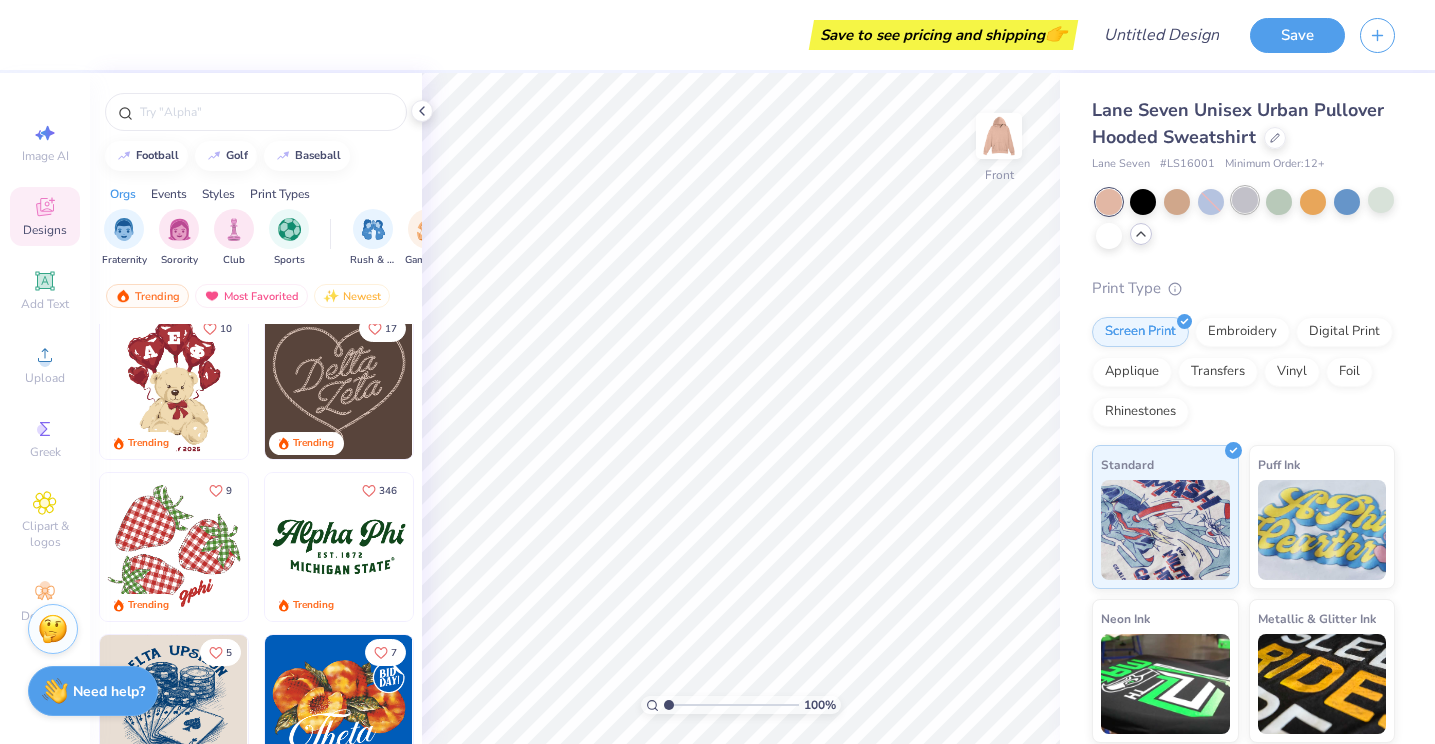 click at bounding box center (1245, 200) 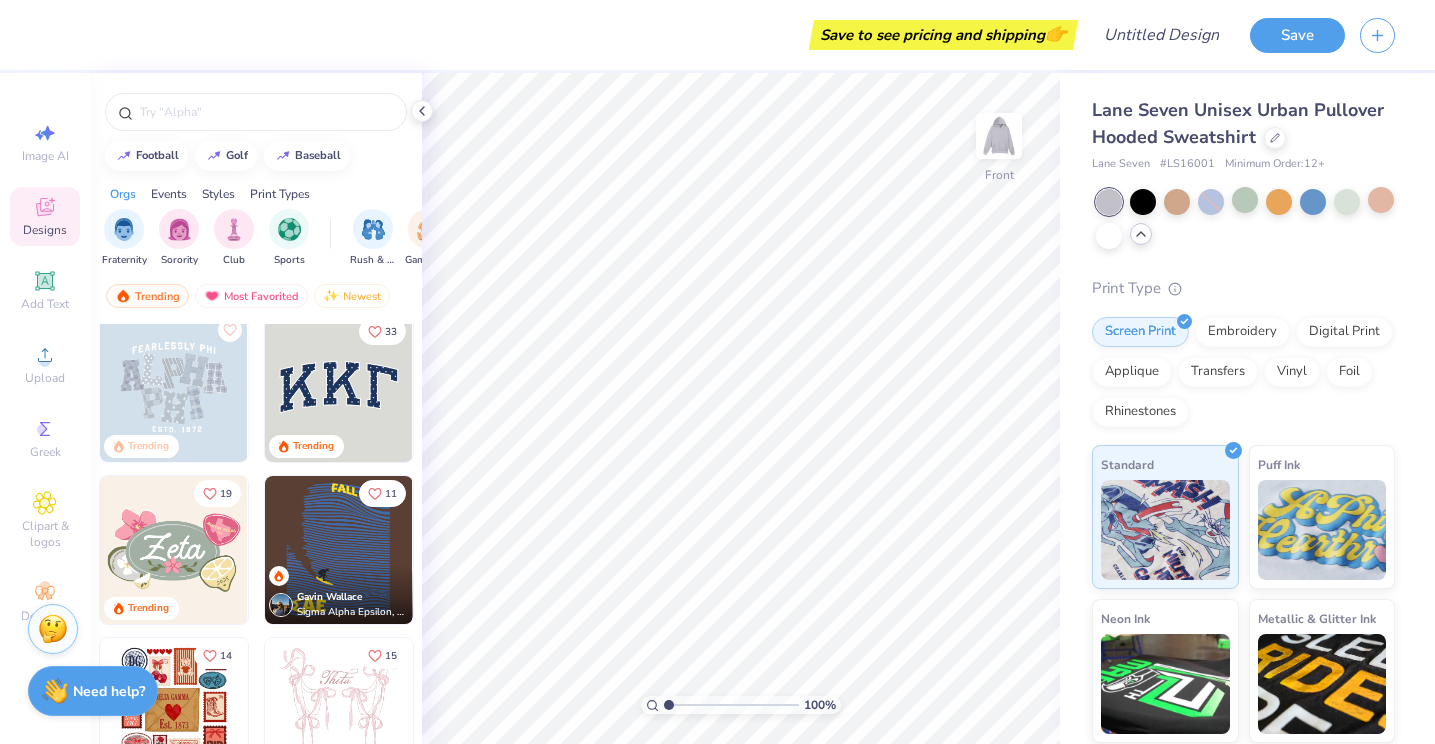 scroll, scrollTop: 0, scrollLeft: 0, axis: both 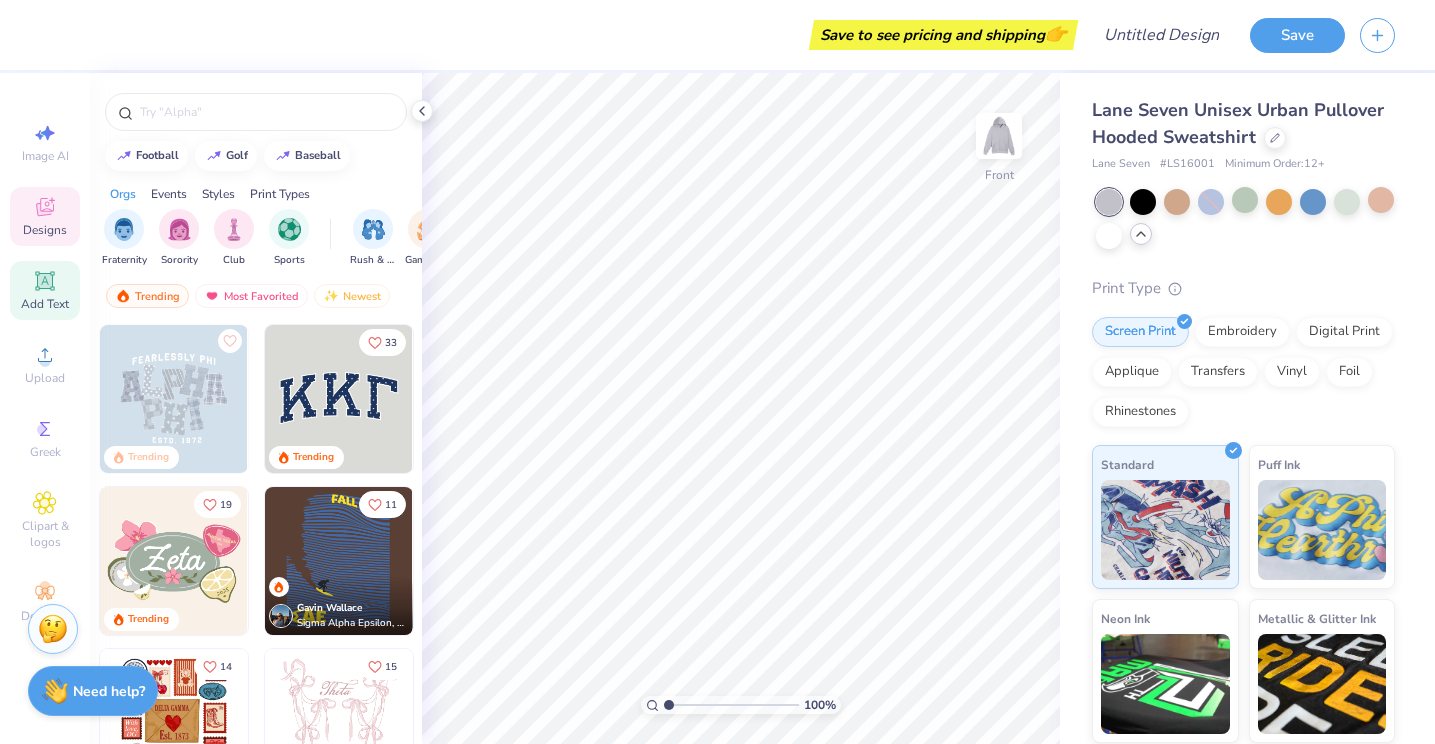 click 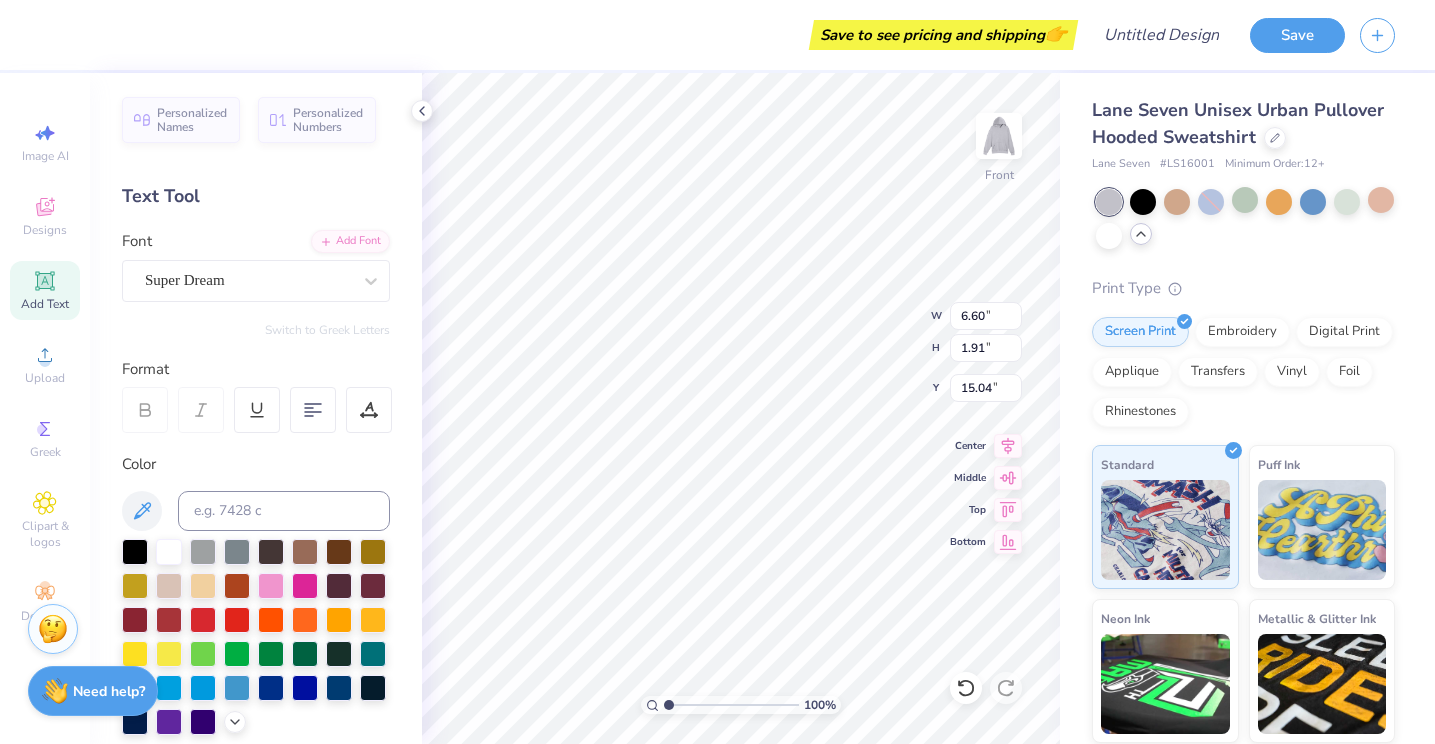click on "Personalized Names Personalized Numbers Text Tool  Add Font Font Super Dream Switch to Greek Letters Format Color Styles Text Shape" at bounding box center (256, 408) 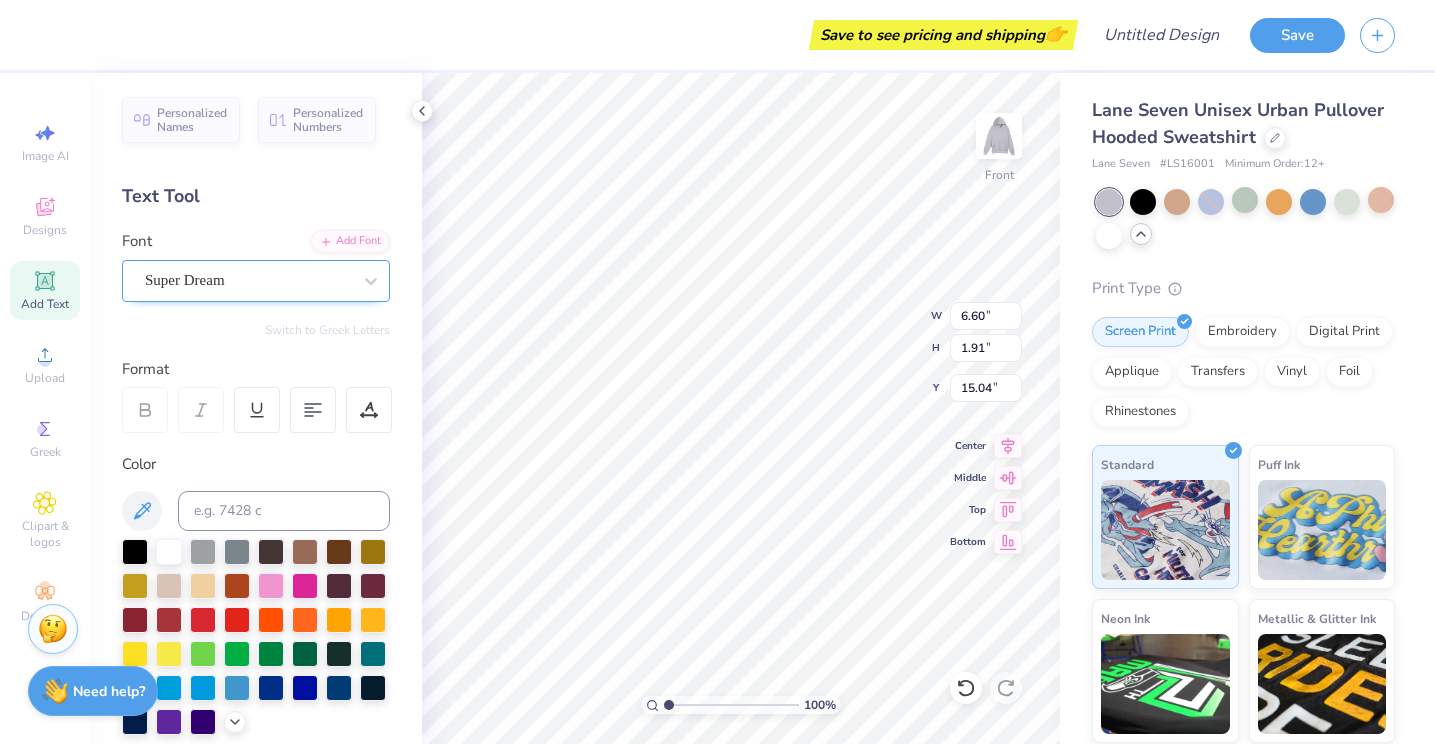 click on "Super Dream" at bounding box center (248, 280) 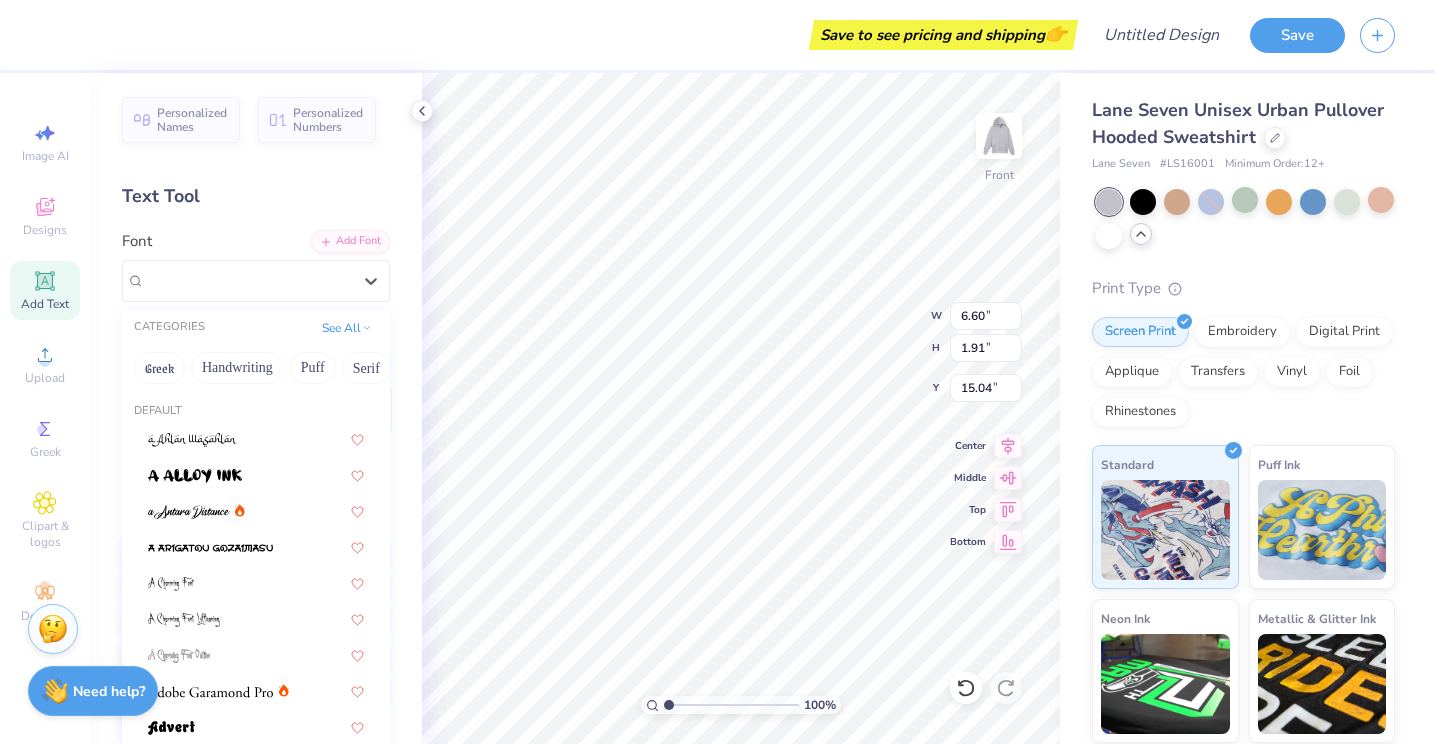 click on "Personalized Names Personalized Numbers Text Tool  Add Font Font option Super Dream selected, 273 of 311. 311 results available. Use Up and Down to choose options, press Enter to select the currently focused option, press Escape to exit the menu, press Tab to select the option and exit the menu. Super Dream CATEGORIES See All Greek Handwriting Puff Serif Bold Calligraphy Retro Sans Serif Minimal Fantasy Techno Others Default Greek Greek Greek Greek Greek Greek Greek Greek Greek Greek Greek Greek Greek Greek Greek Greek Greek Greek Greek Greek Greek Greek Greek Greek Greek Greek Greek Greek Greek Greek Greek Greek Greek Greek Greek Greek Greek Greek Greek Super Dream Greek Greek Greek Greek Times New Roman Greek Varsity Team Greek Greek Greek Greek Greek Switch to Greek Letters Format Color Styles Text Shape" at bounding box center [256, 408] 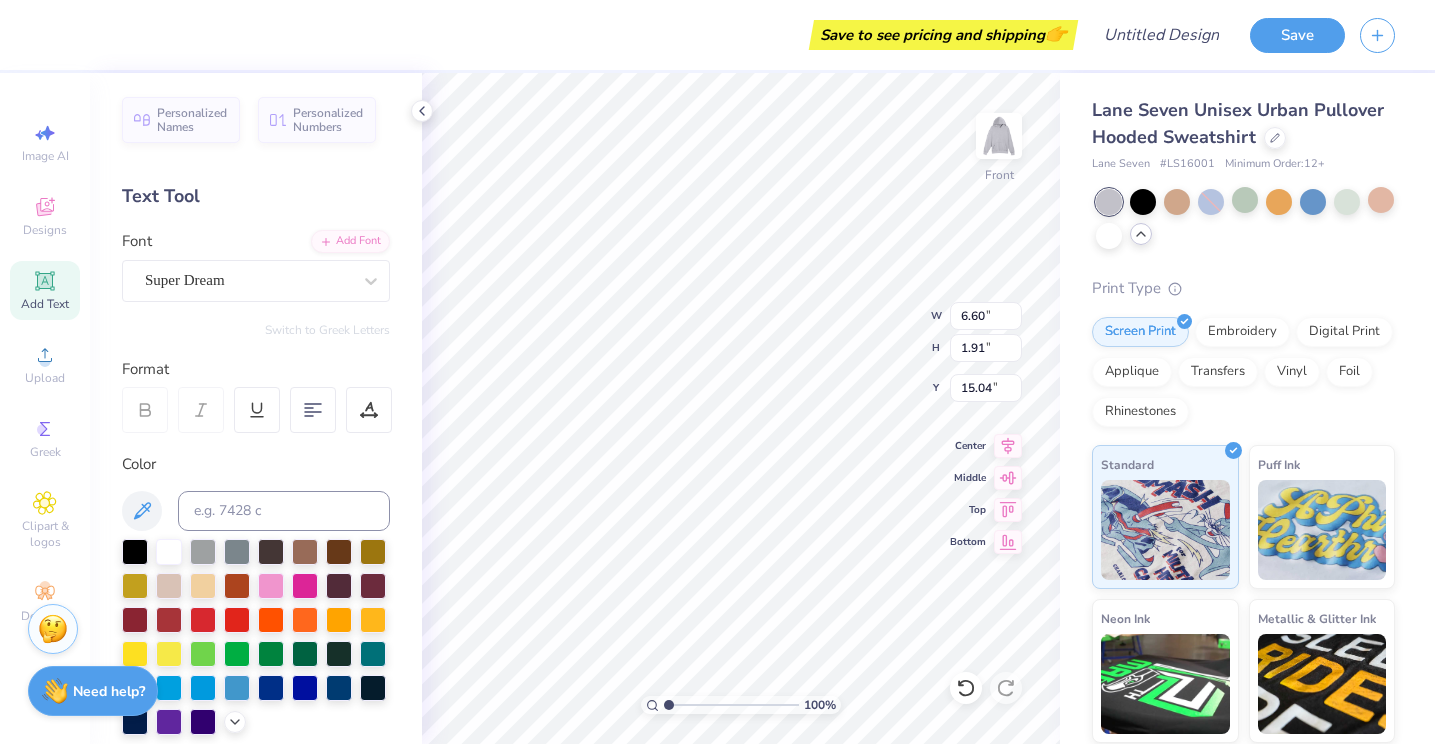 scroll, scrollTop: 1, scrollLeft: 7, axis: both 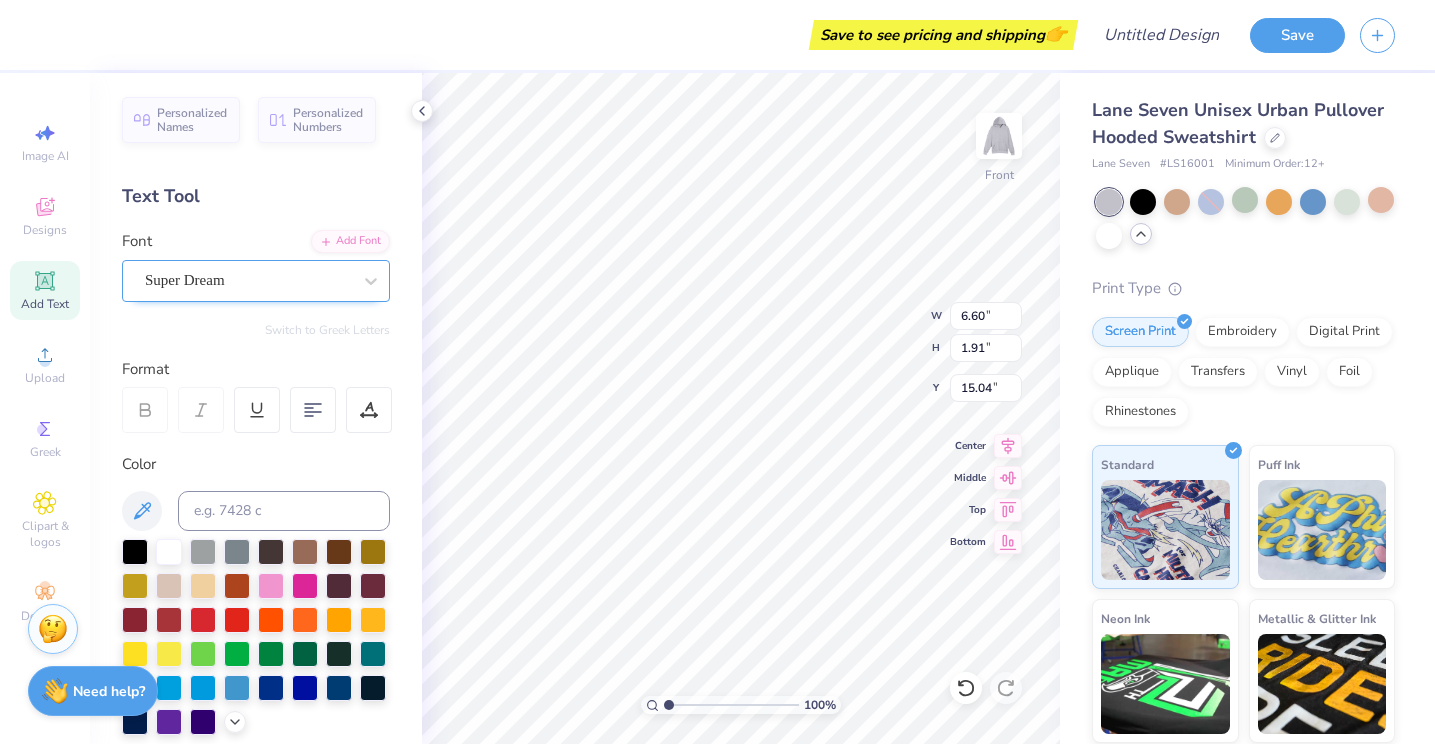 type on "ILL COME RUNNING
TO SEE YOU AGAIN." 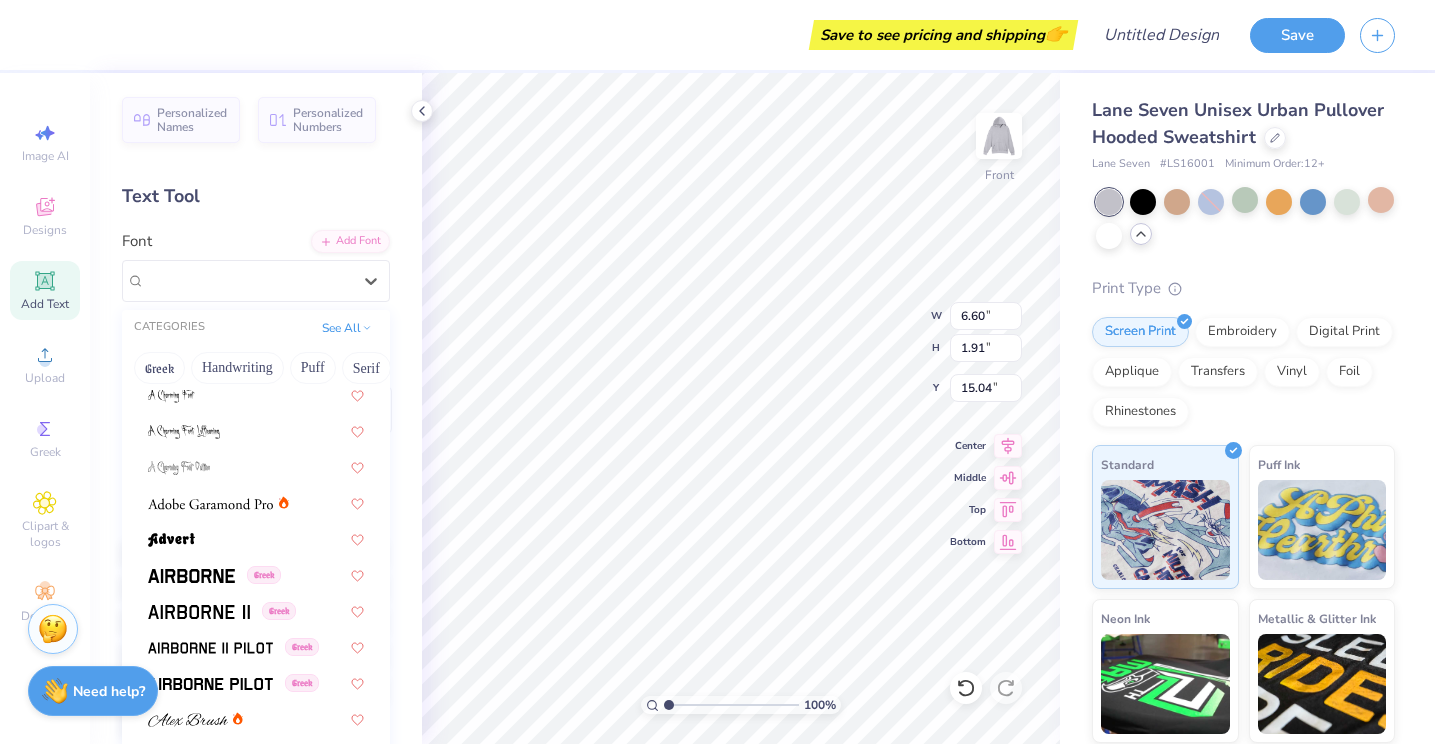 scroll, scrollTop: 198, scrollLeft: 0, axis: vertical 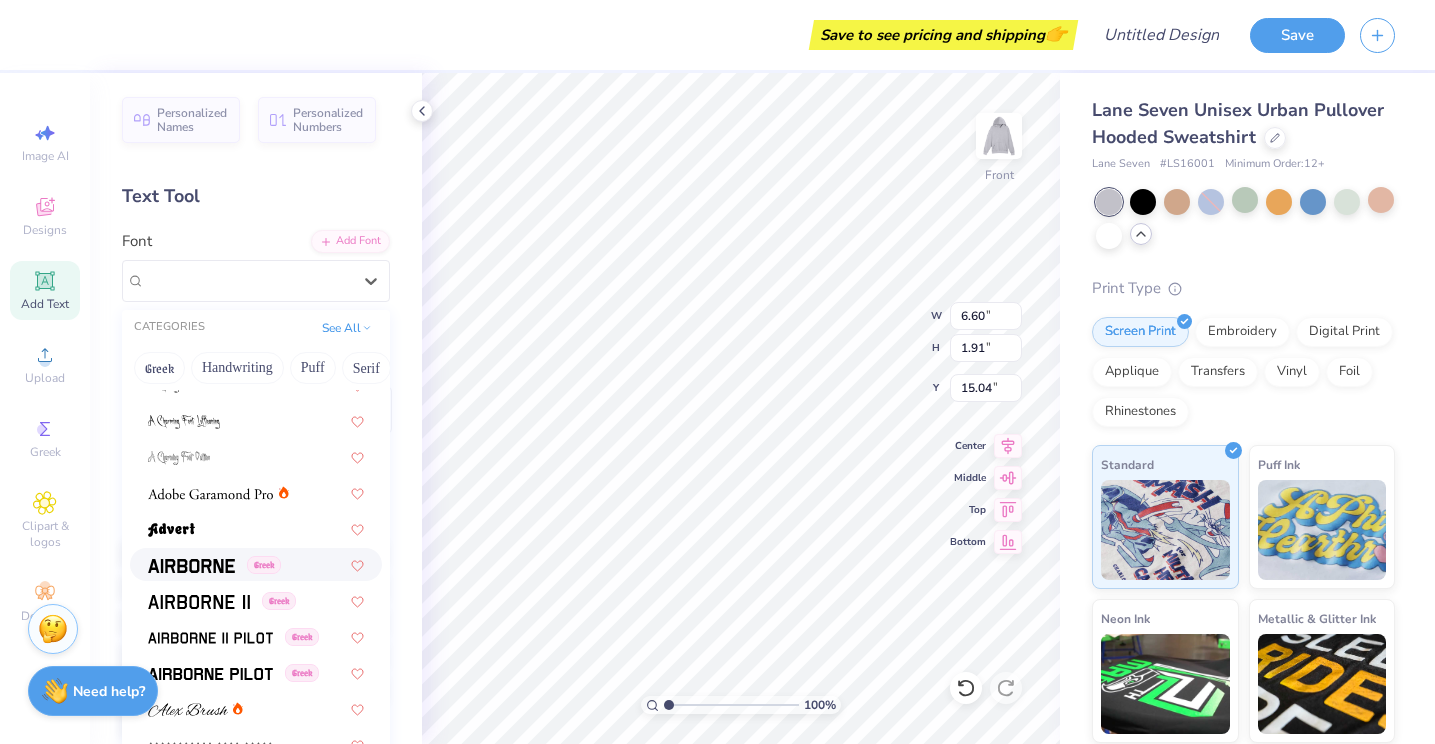 click at bounding box center [191, 566] 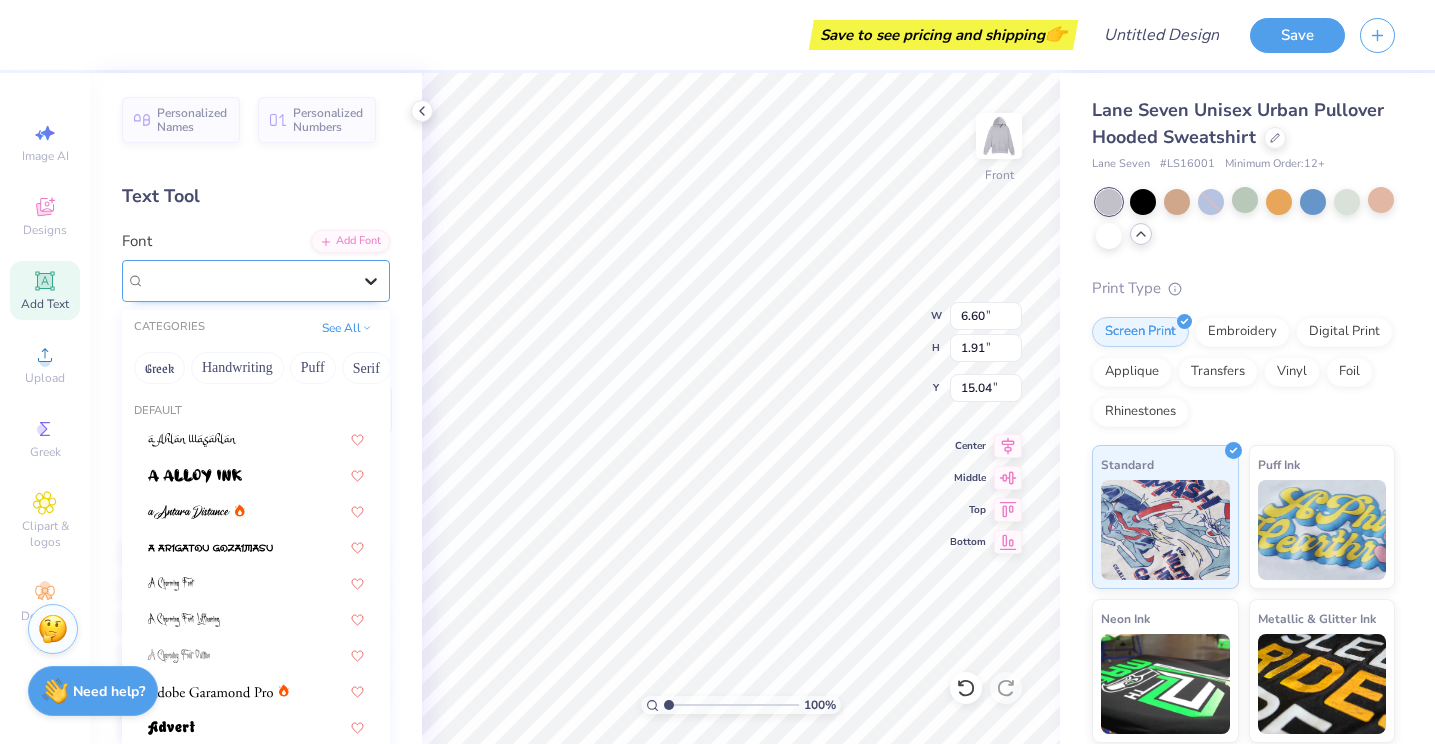 click at bounding box center (371, 281) 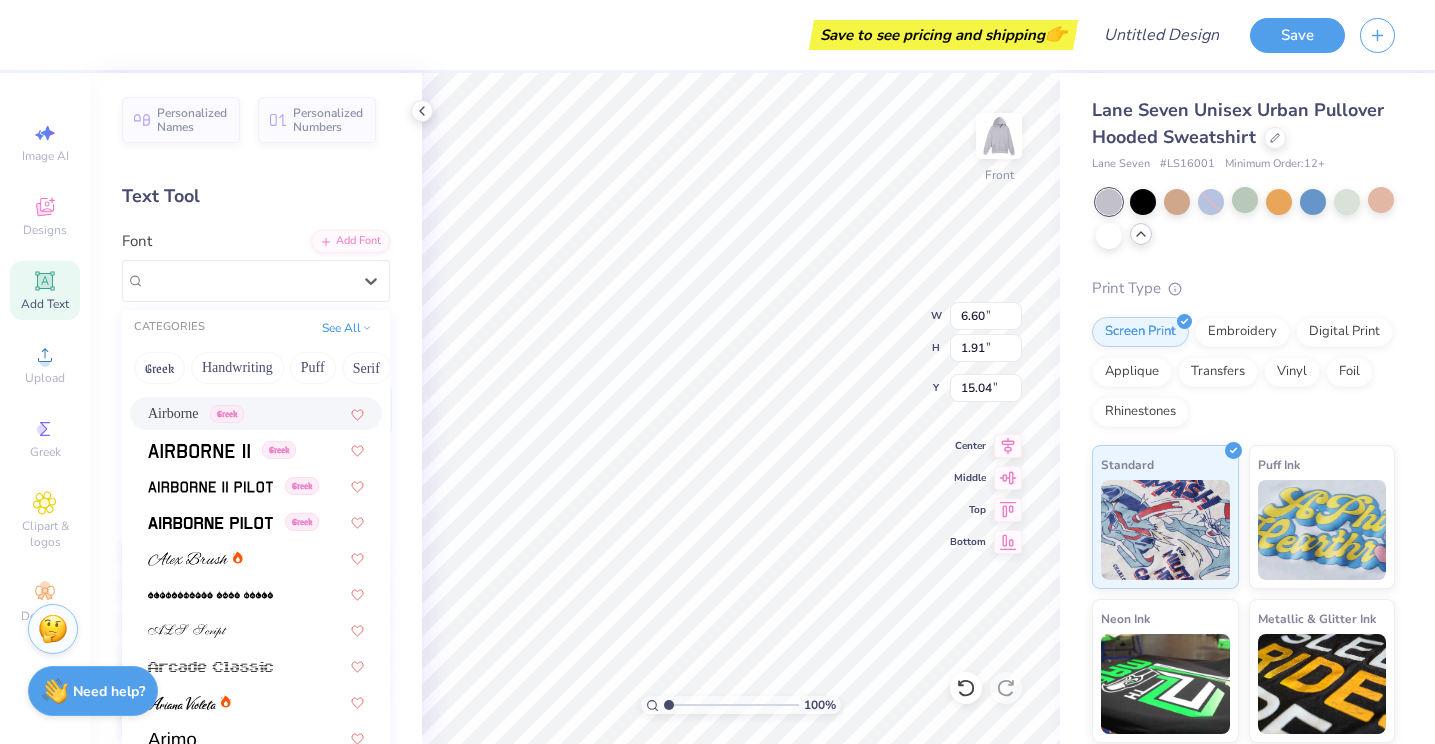 scroll, scrollTop: 353, scrollLeft: 0, axis: vertical 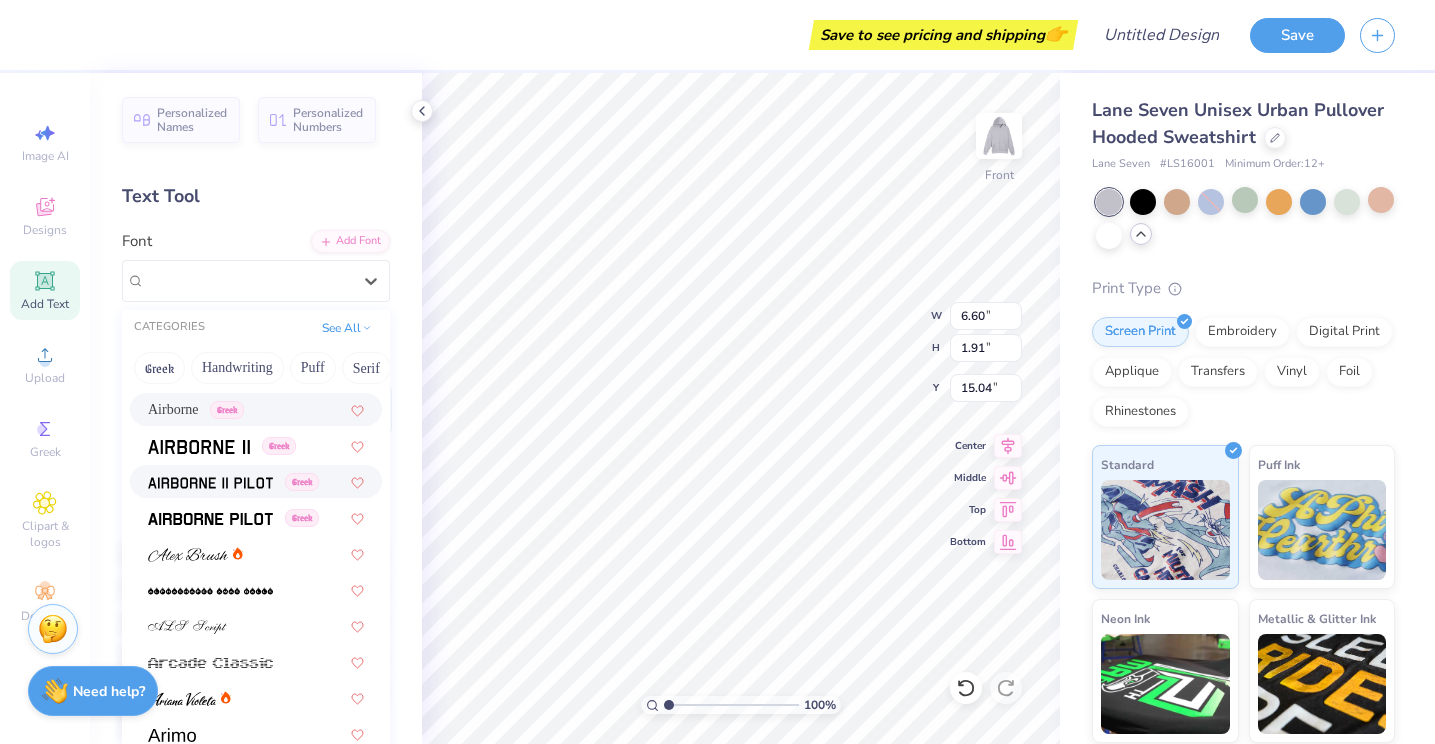 click at bounding box center (210, 483) 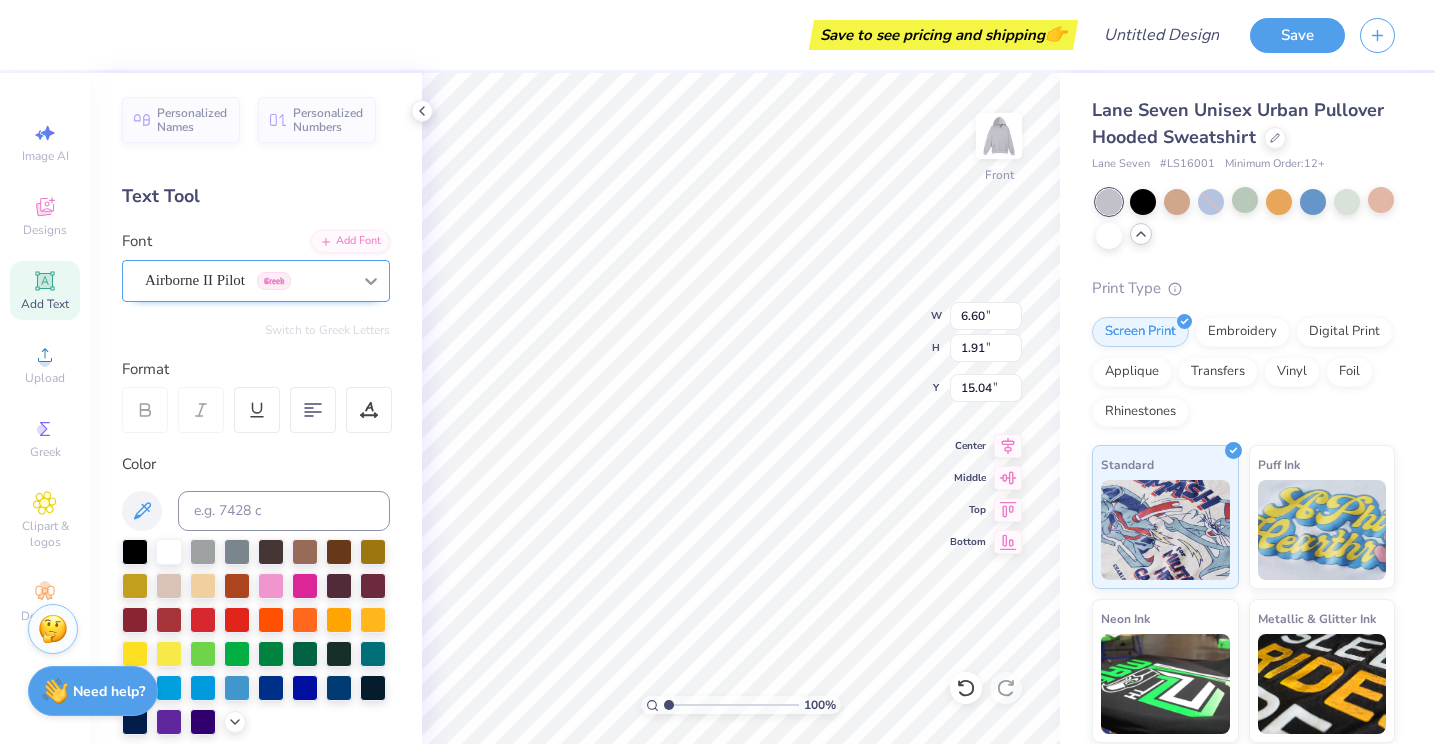 click at bounding box center [371, 281] 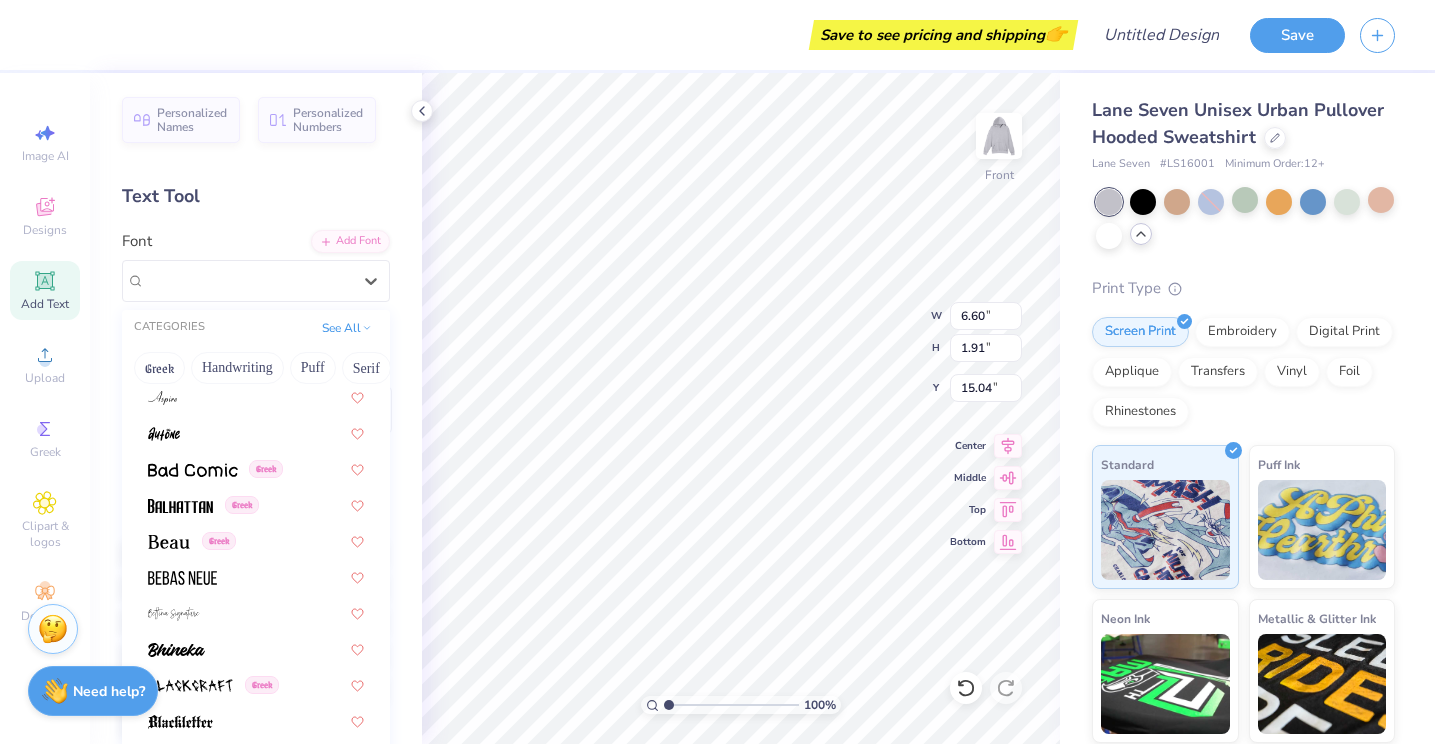 scroll, scrollTop: 799, scrollLeft: 0, axis: vertical 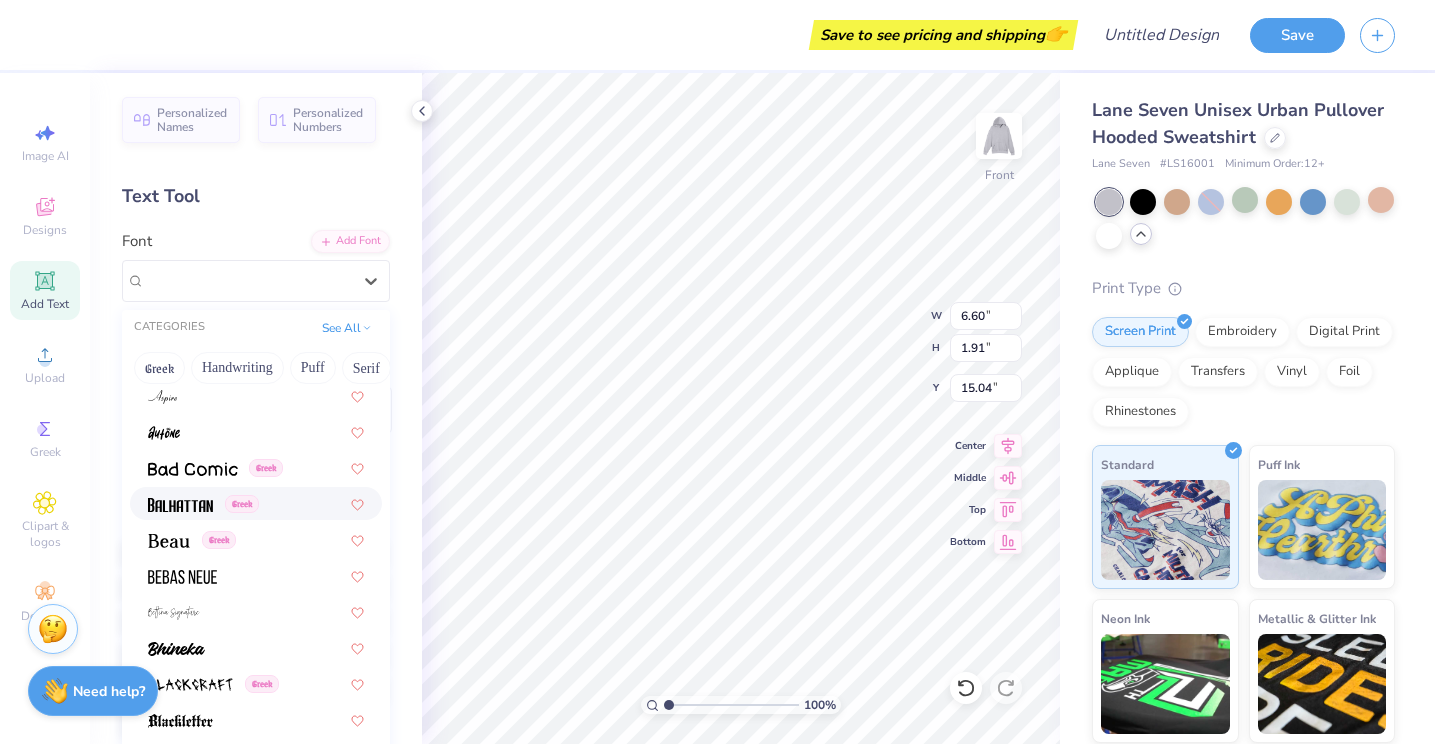 click at bounding box center (180, 505) 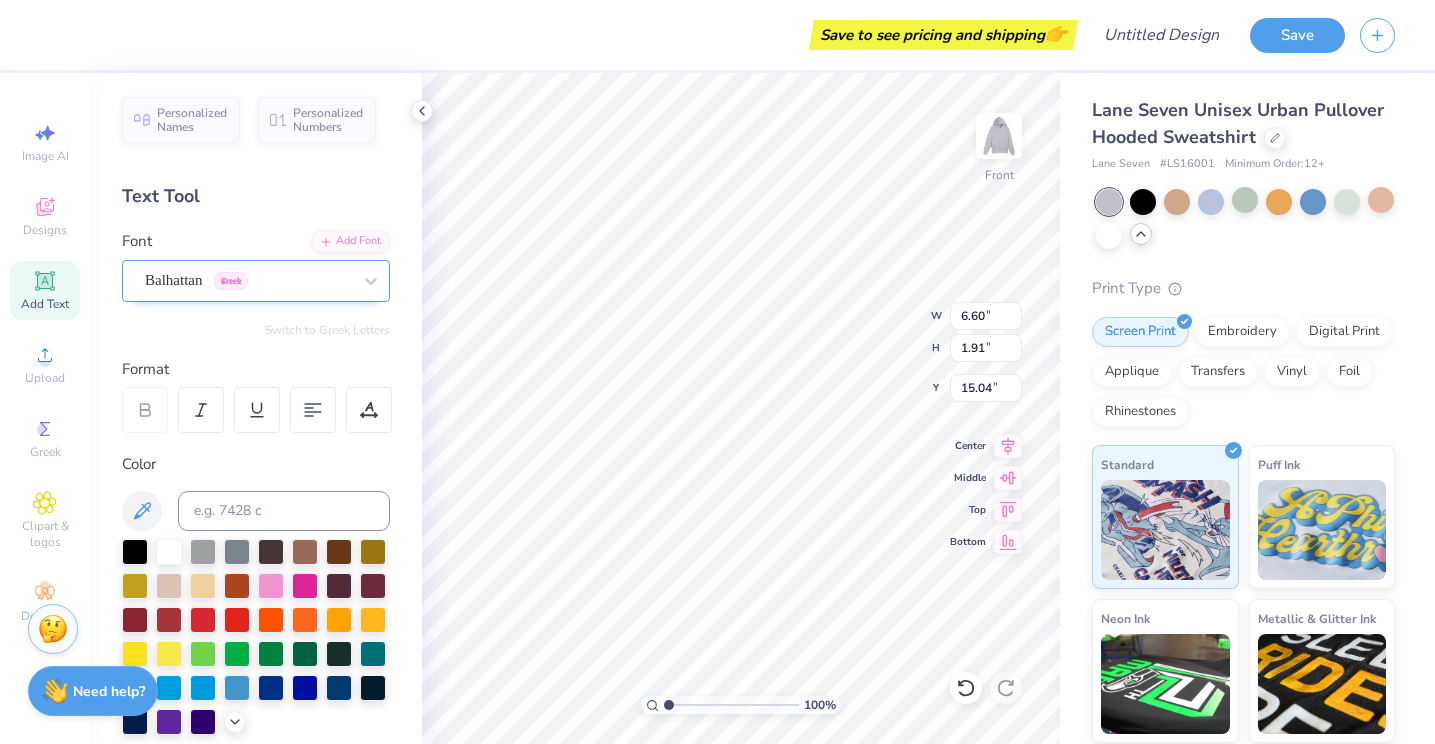 click on "Balhattan Greek" at bounding box center [248, 280] 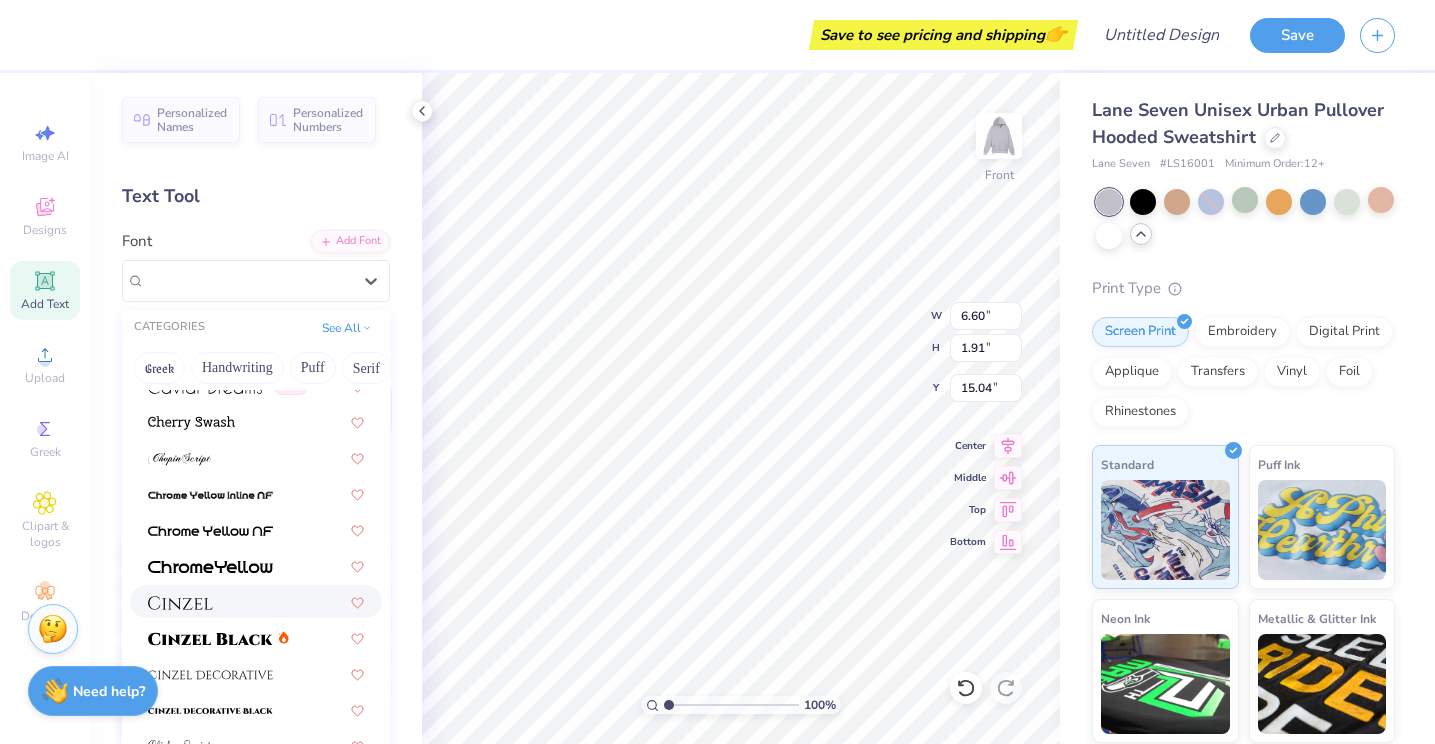 scroll, scrollTop: 2275, scrollLeft: 0, axis: vertical 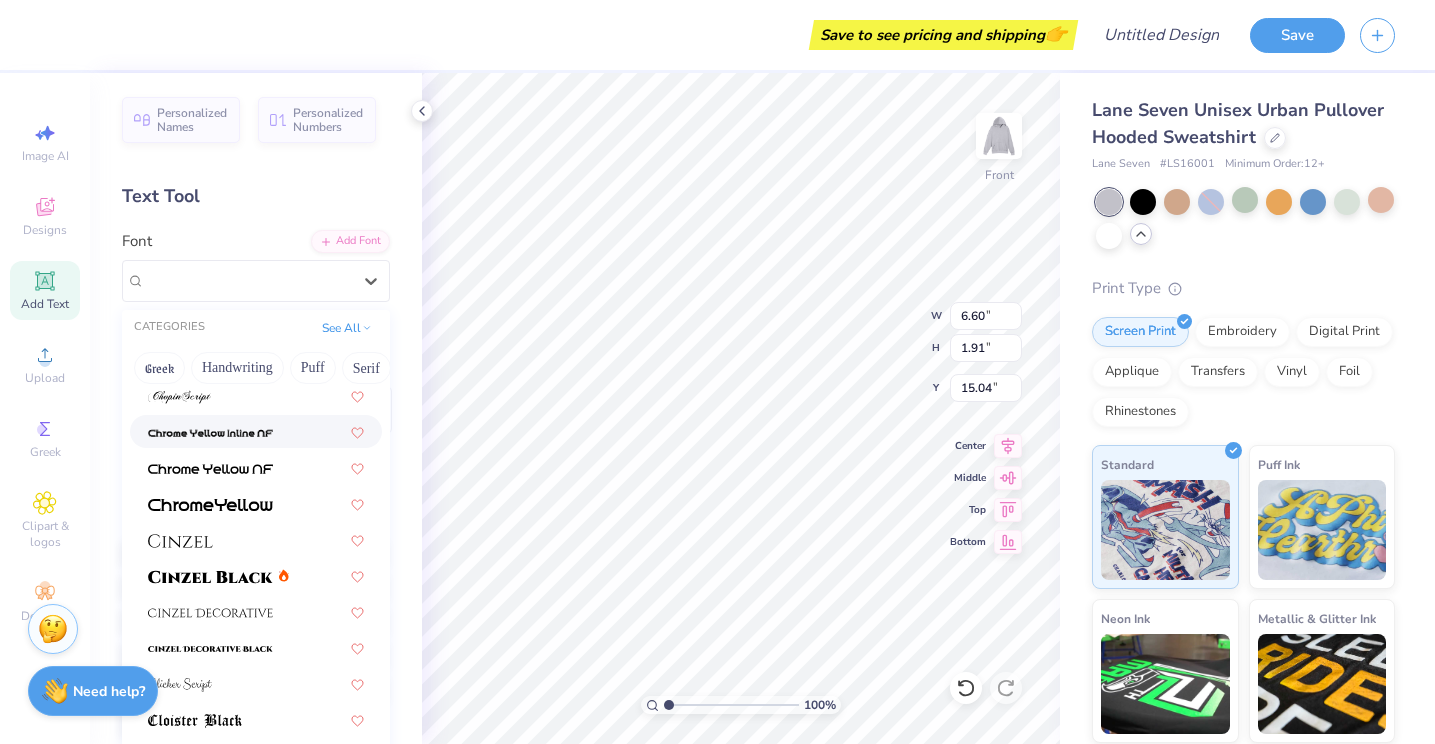 click at bounding box center (210, 433) 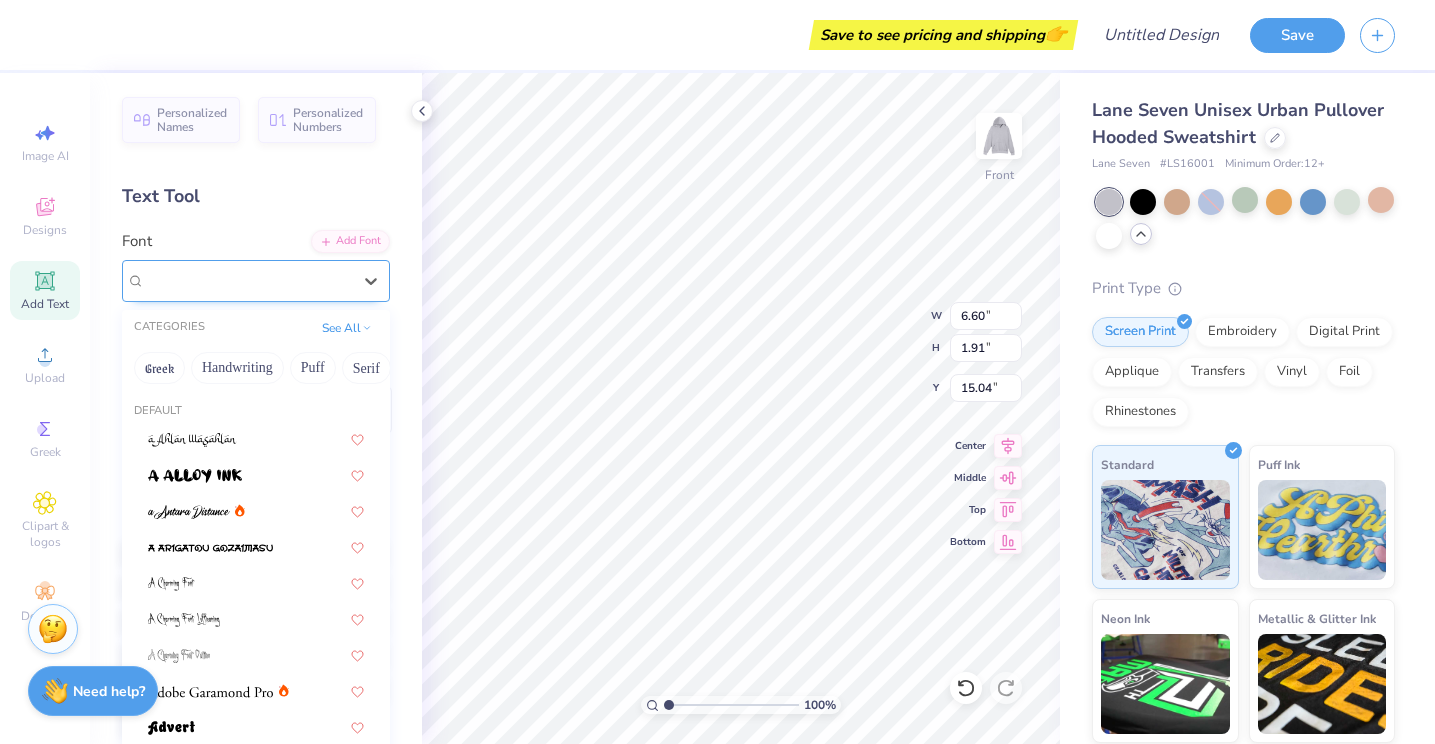 click on "Chrome Yellow Inline NF" at bounding box center (248, 280) 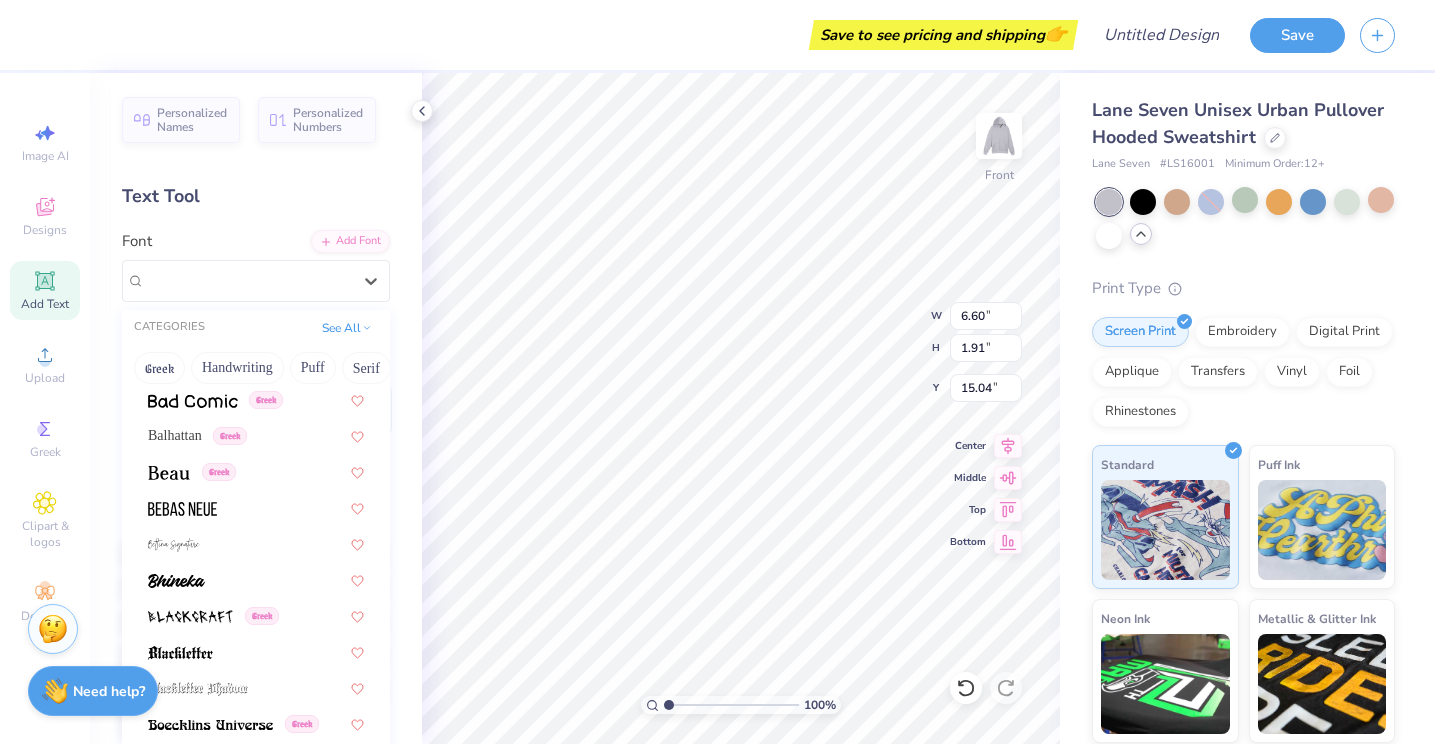 scroll, scrollTop: 873, scrollLeft: 0, axis: vertical 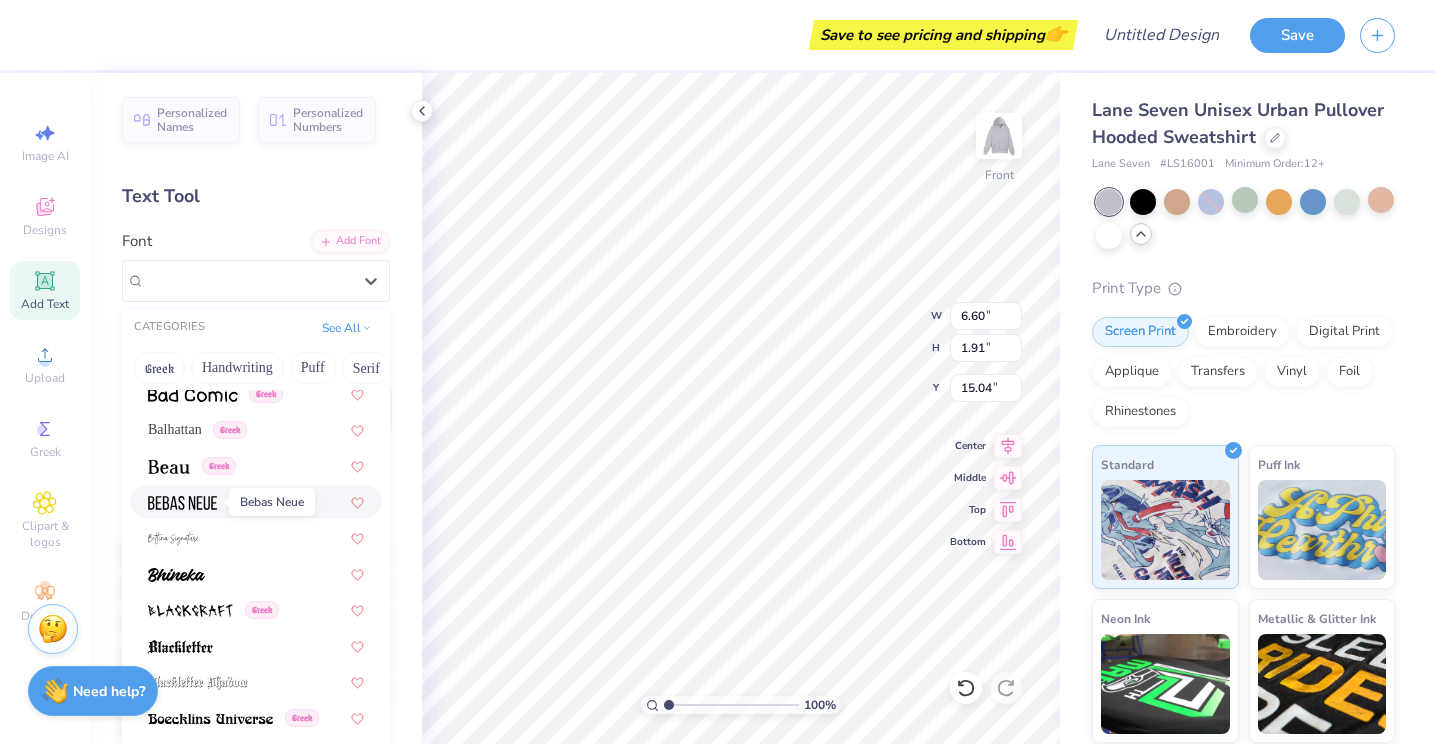 click at bounding box center (182, 503) 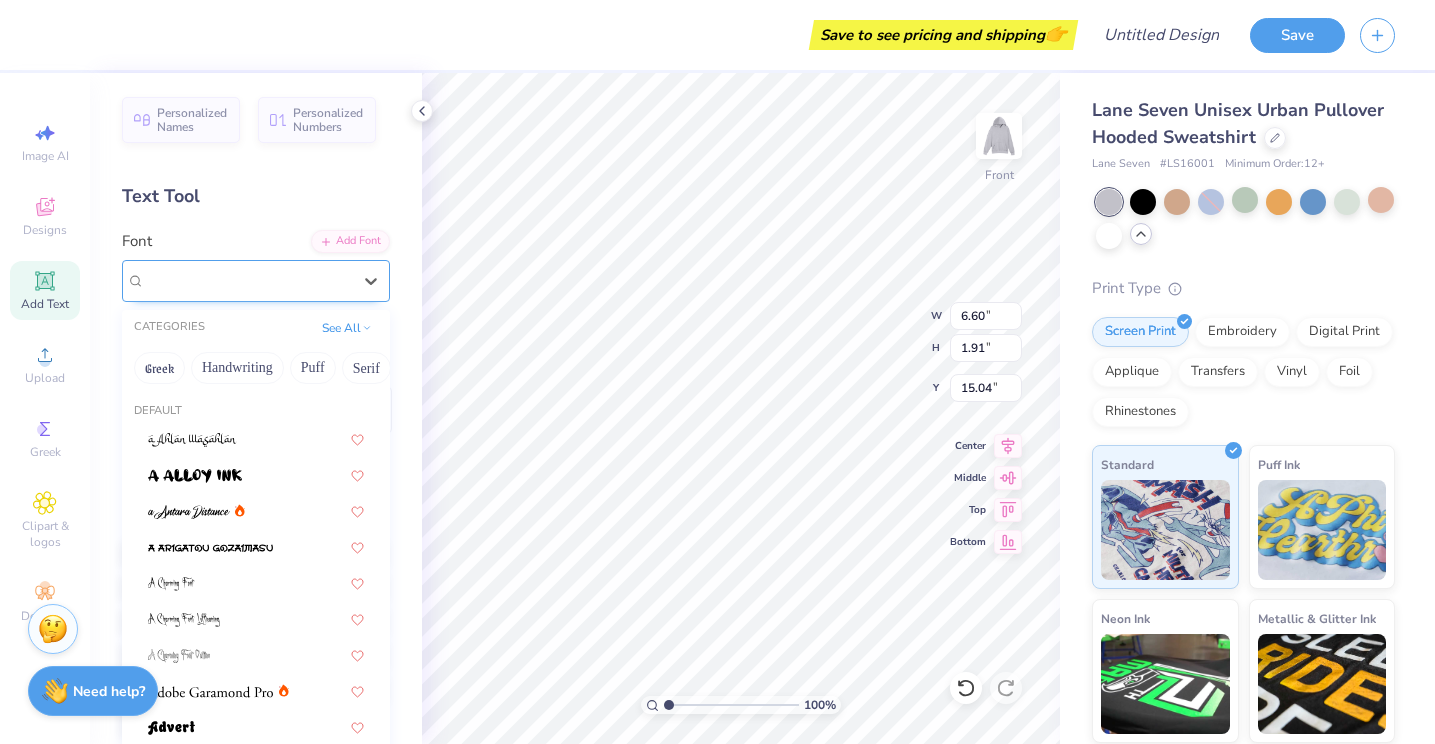 click on "Bebas Neue" at bounding box center [248, 280] 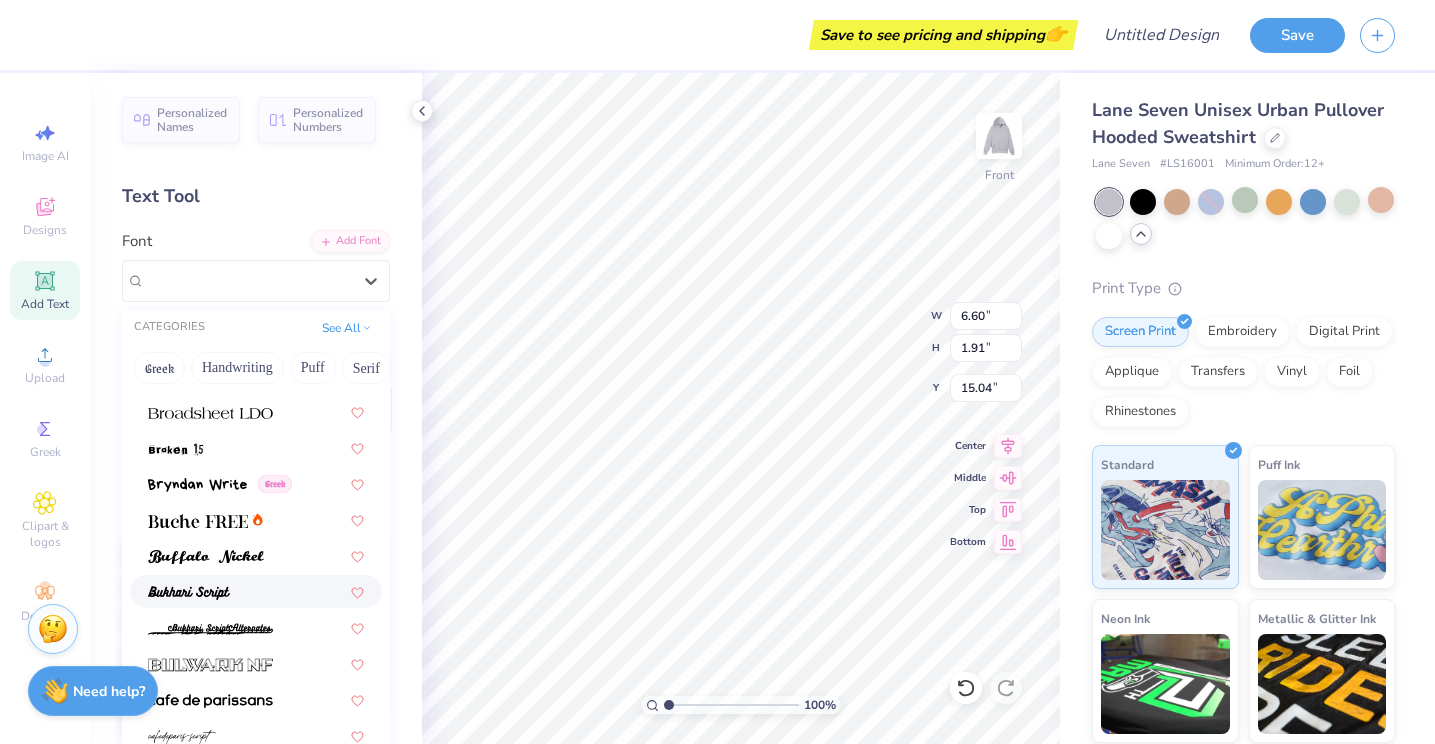 scroll, scrollTop: 1721, scrollLeft: 0, axis: vertical 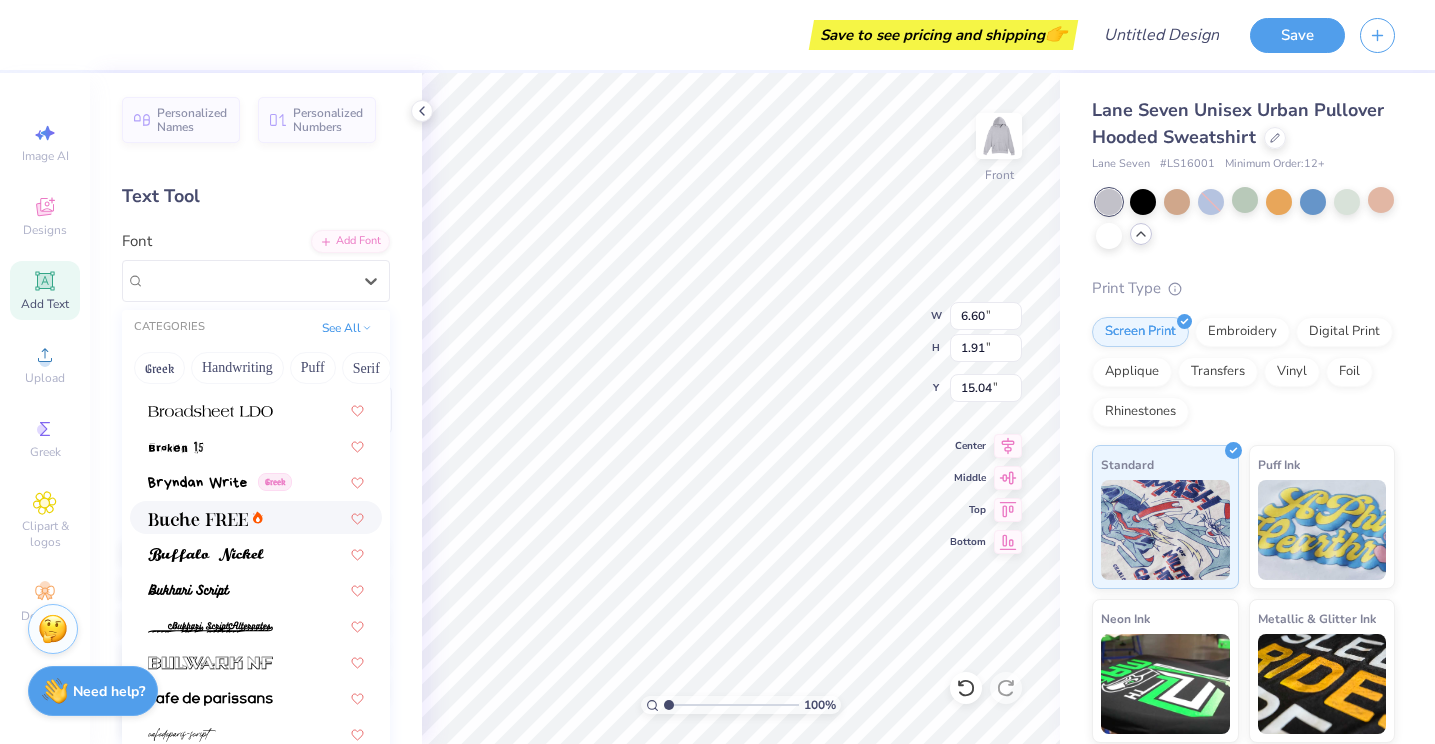 click at bounding box center (256, 517) 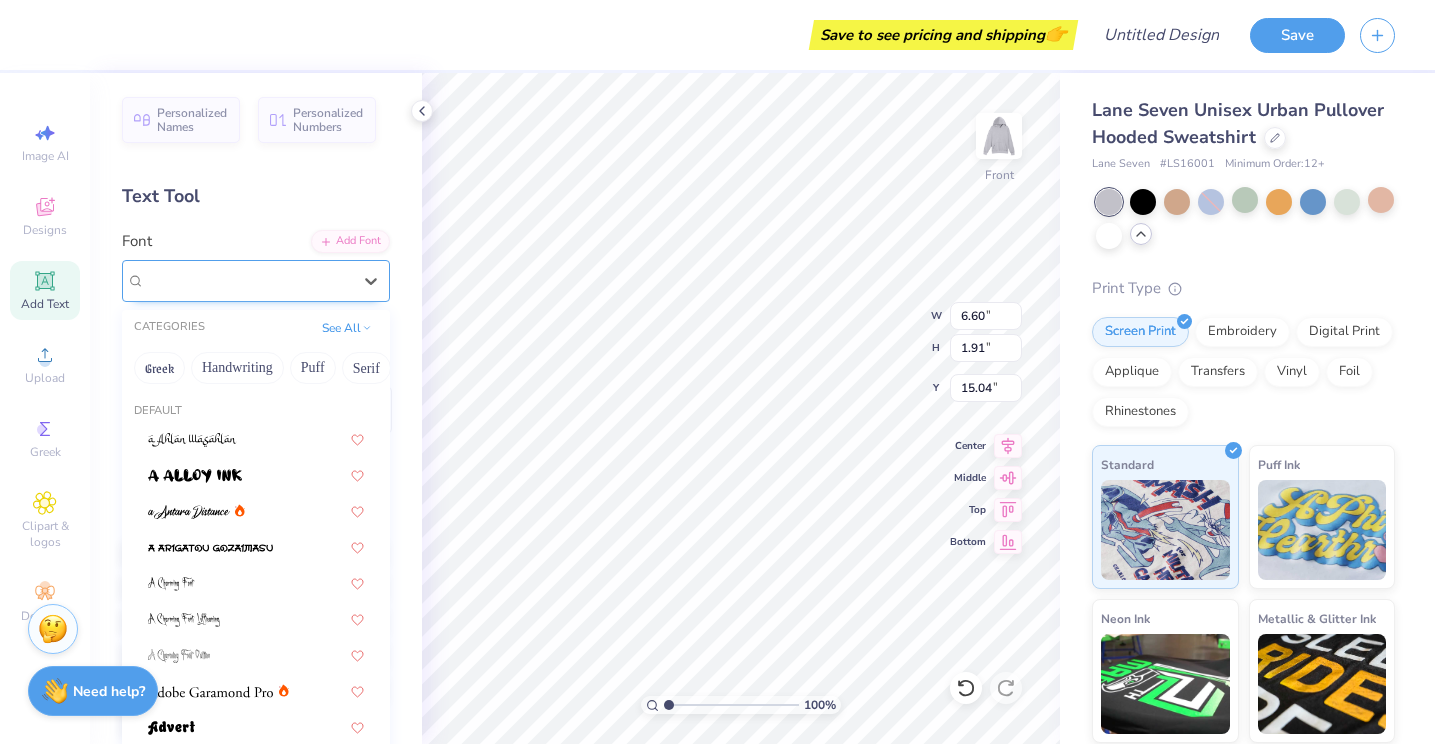 click on "Buche FREE" at bounding box center [248, 280] 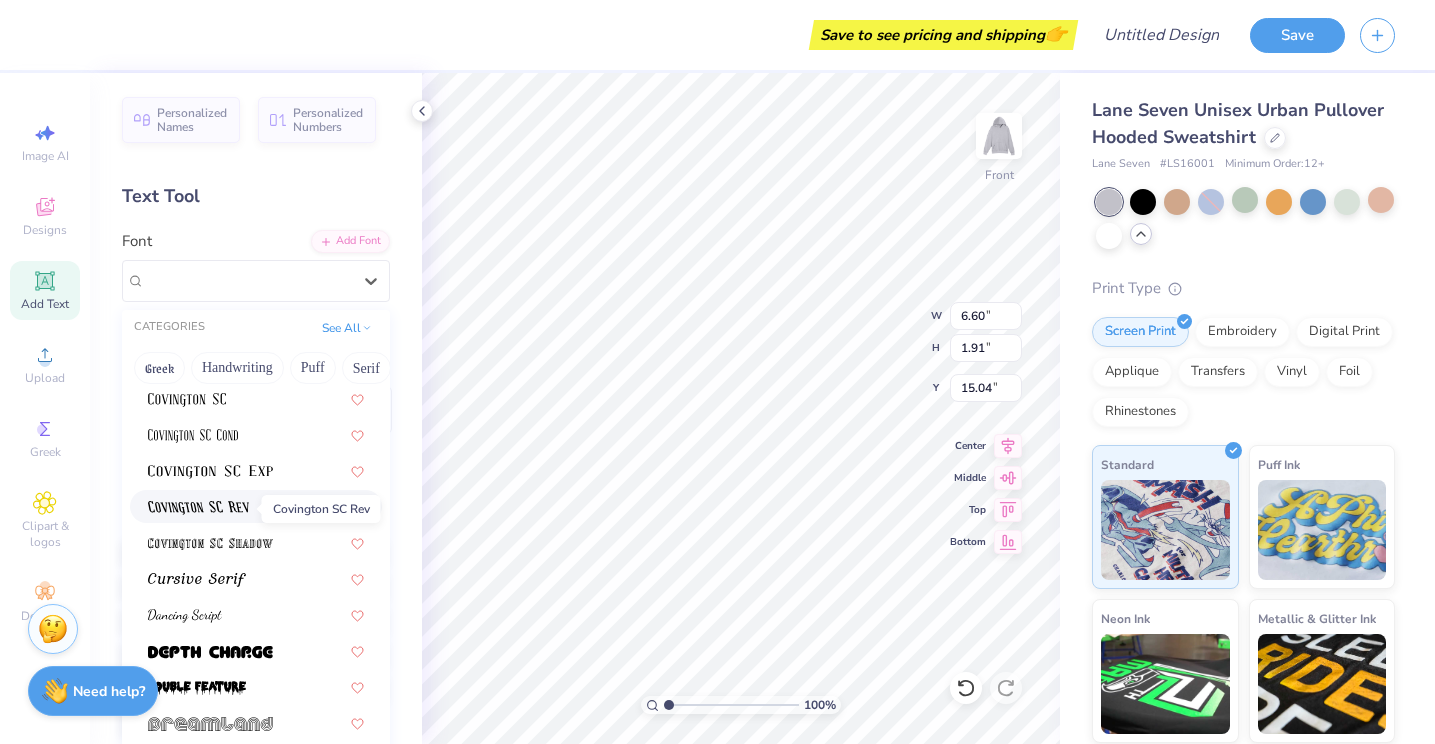scroll, scrollTop: 3204, scrollLeft: 0, axis: vertical 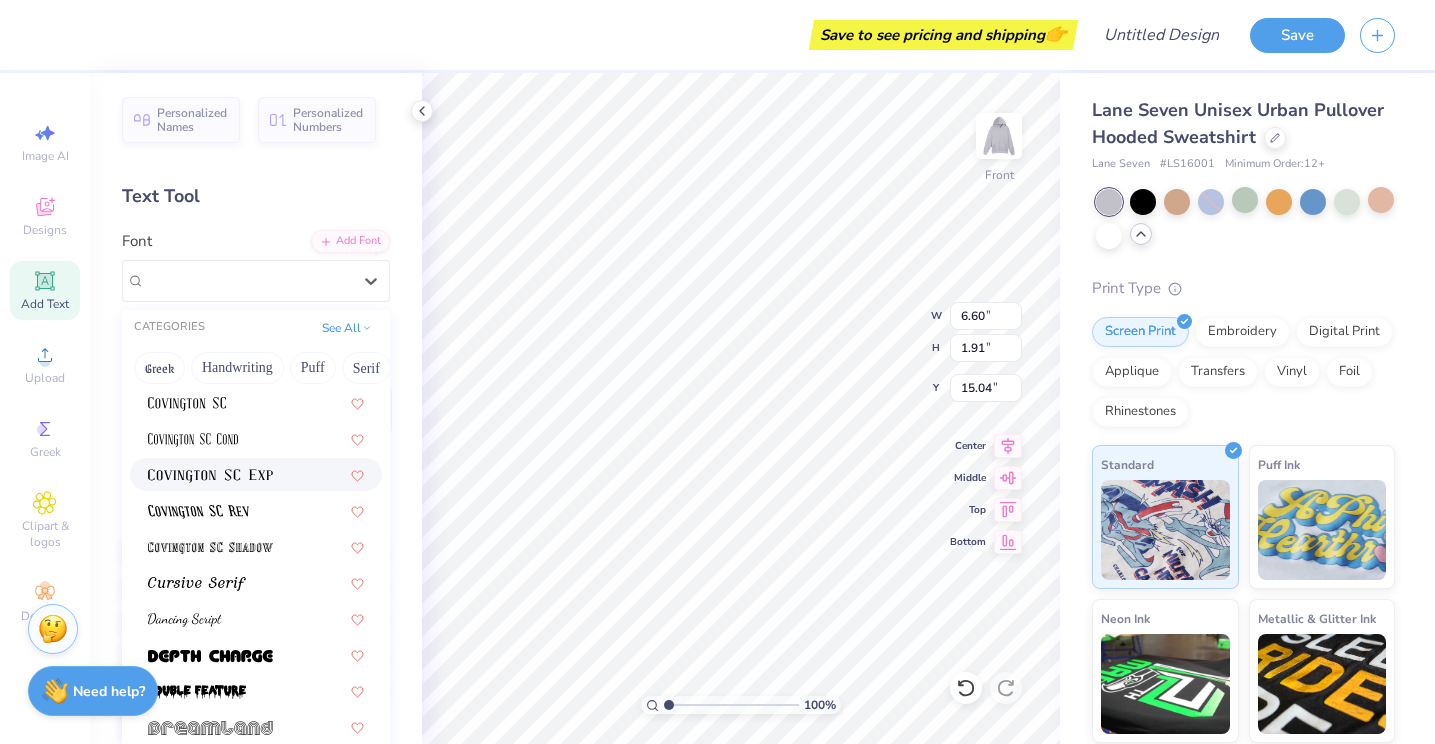 click at bounding box center [256, 474] 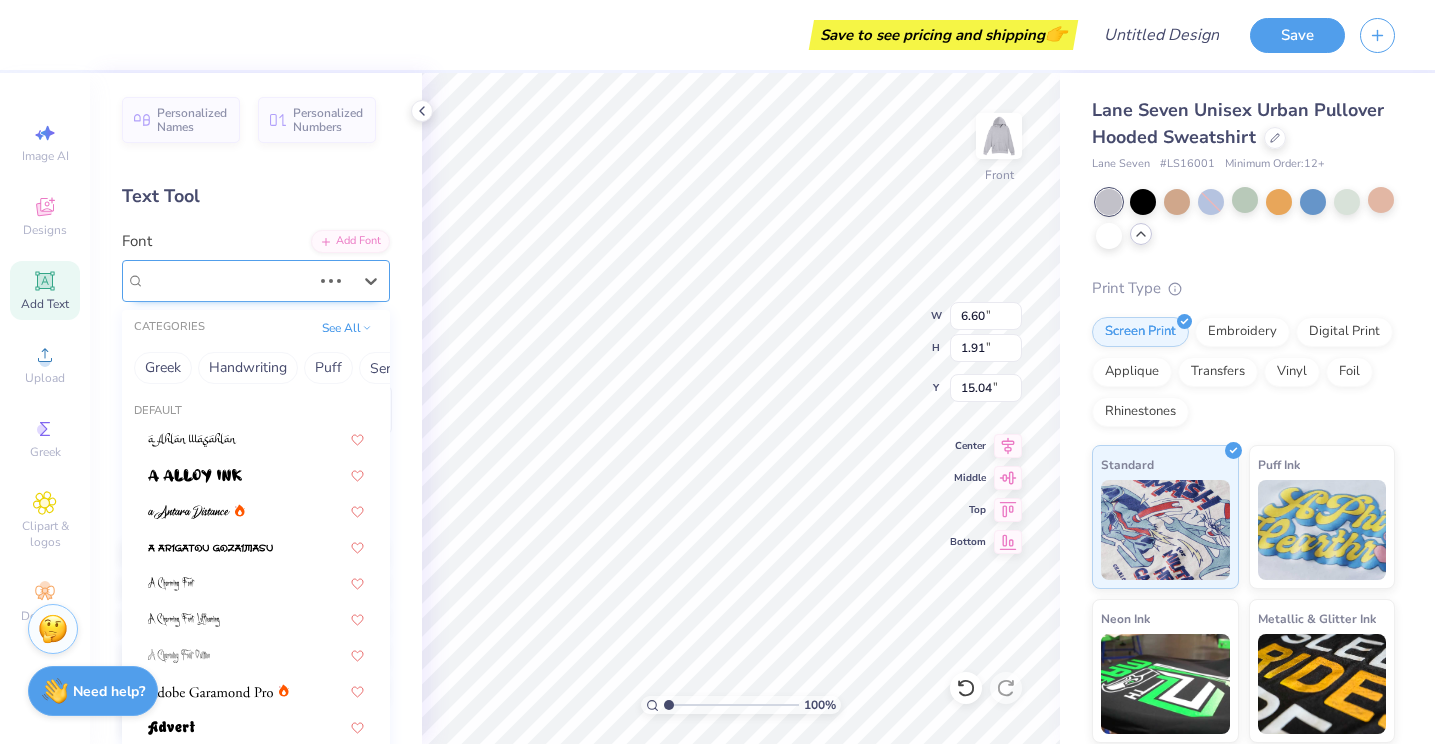 click on "Buche FREE" at bounding box center [228, 280] 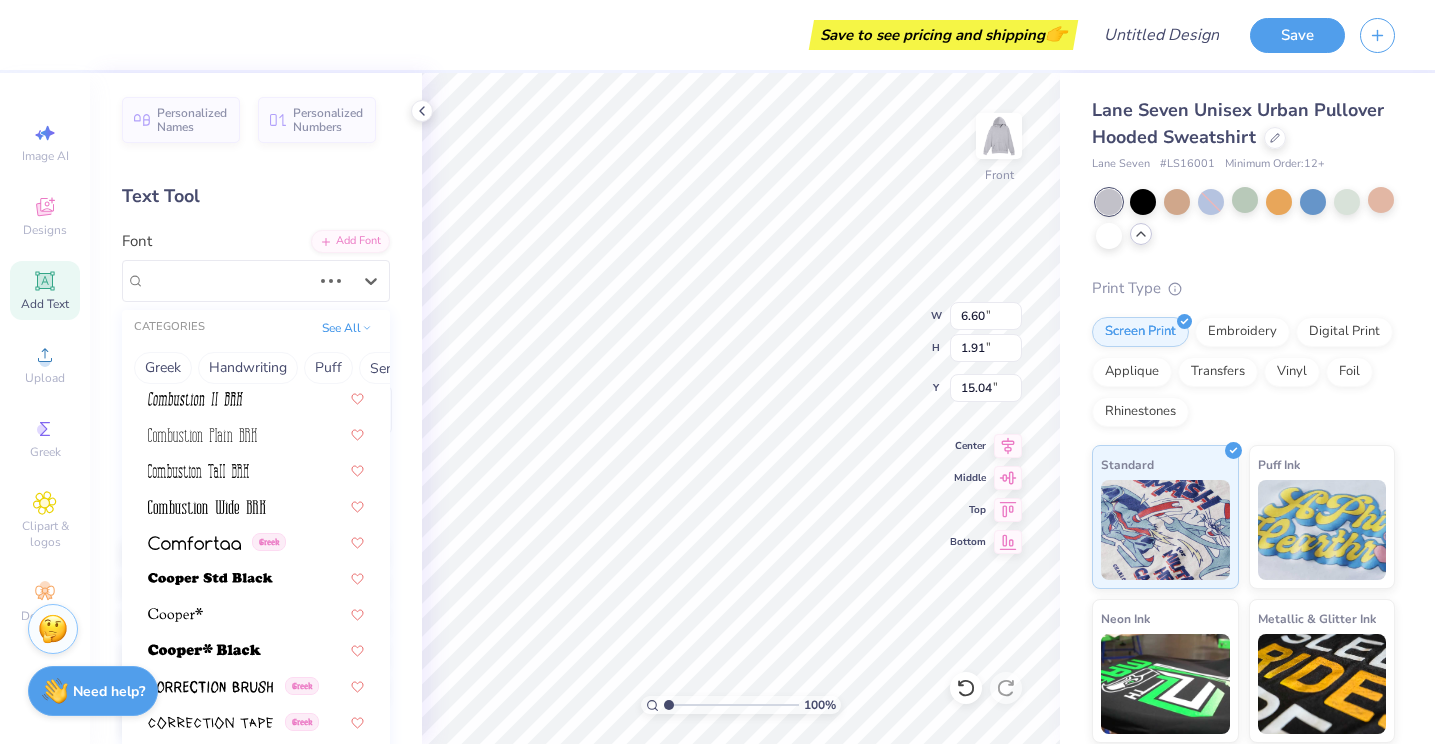 scroll, scrollTop: 3395, scrollLeft: 0, axis: vertical 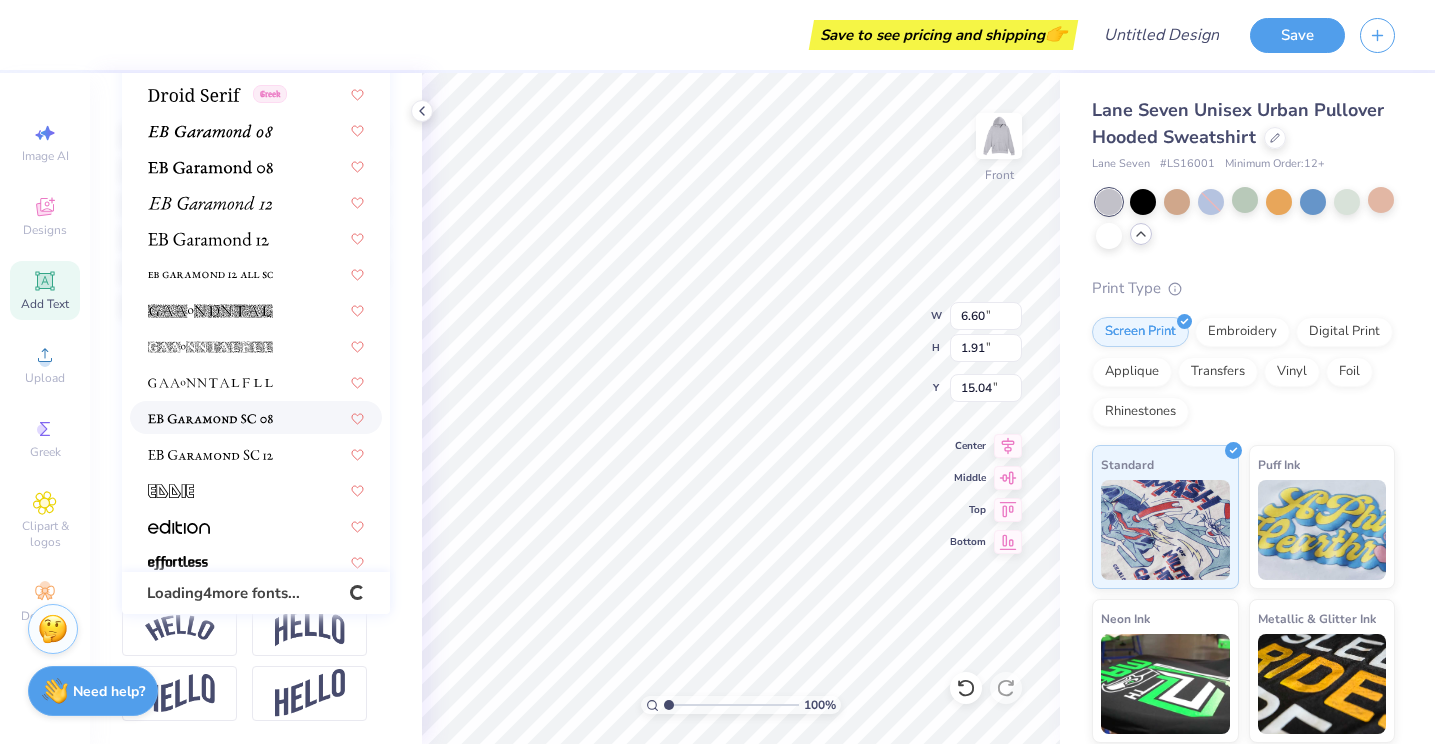 click at bounding box center (210, 419) 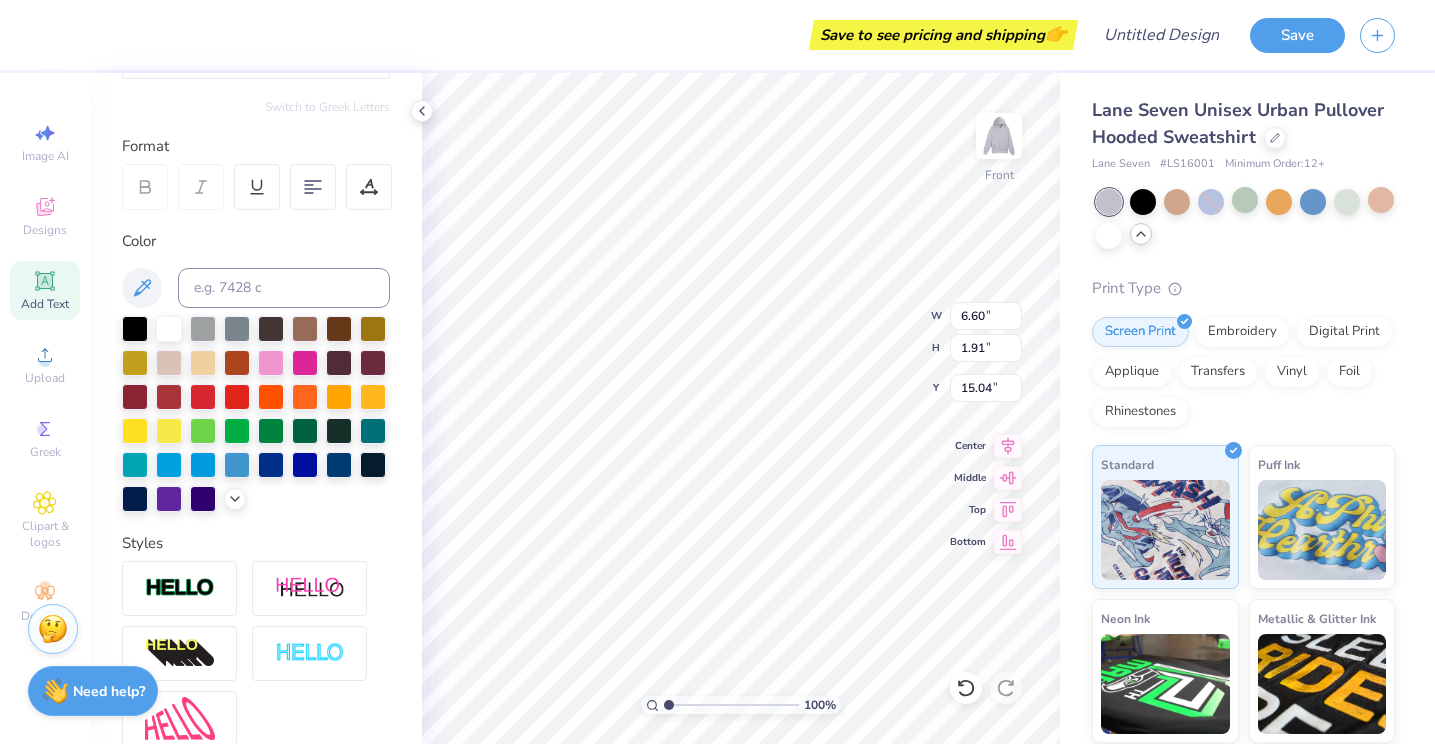 scroll, scrollTop: 0, scrollLeft: 0, axis: both 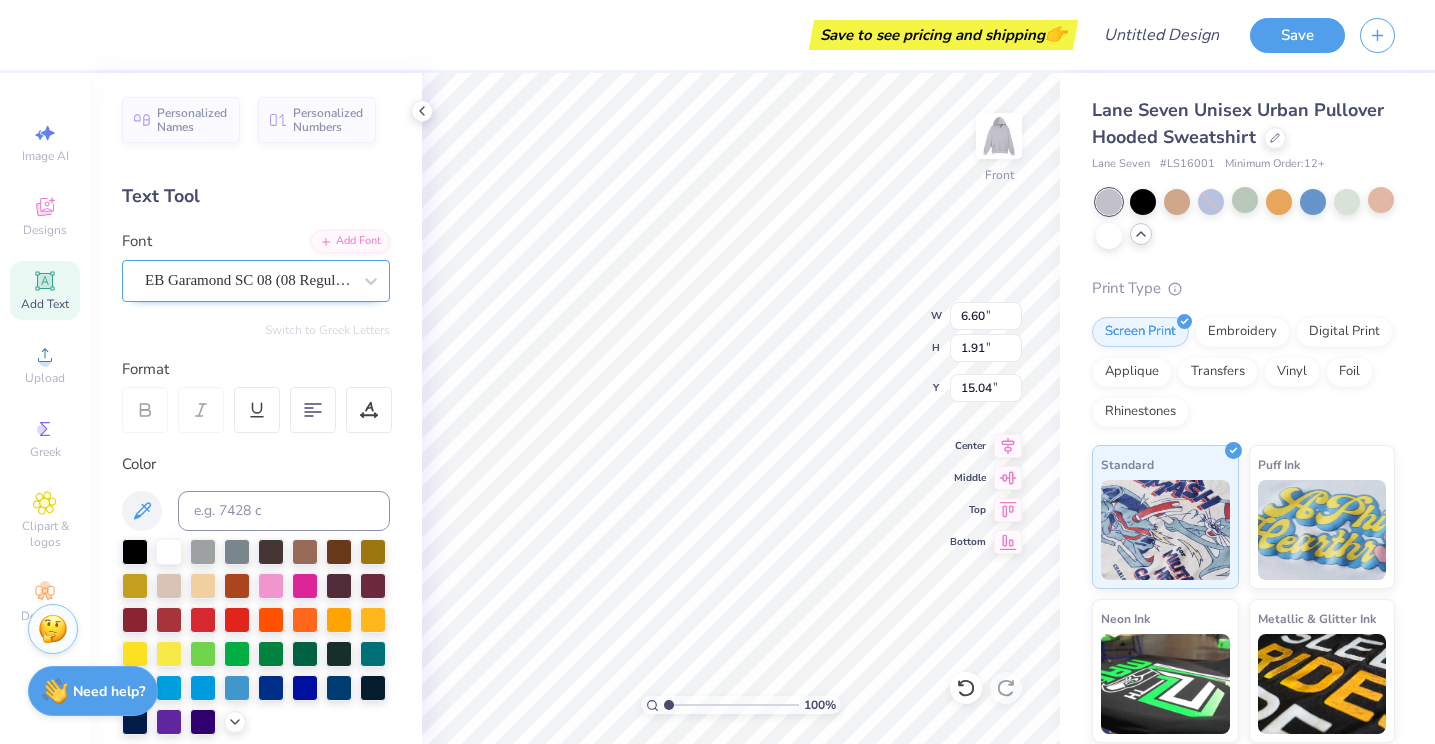 click on "EB Garamond SC 08 (08 Regular)" at bounding box center [248, 280] 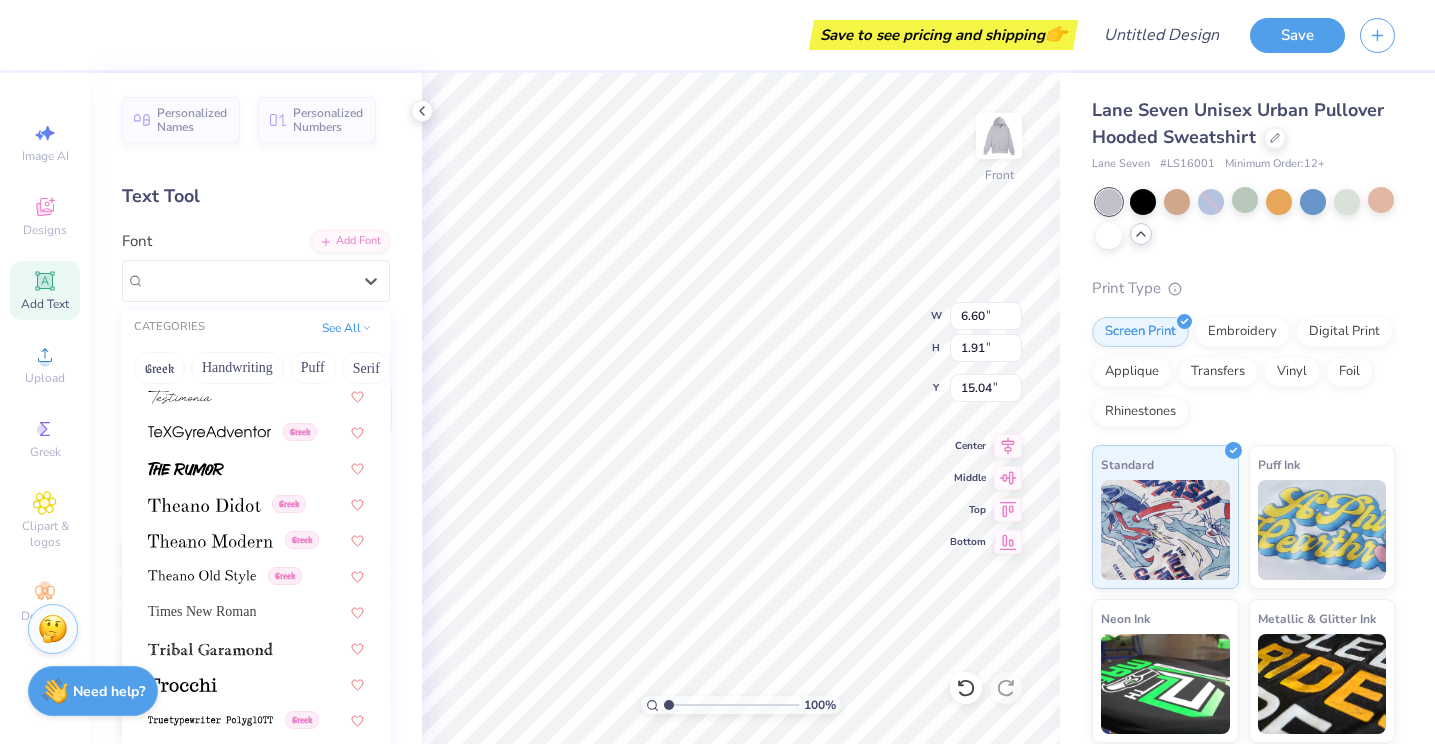 scroll, scrollTop: 10642, scrollLeft: 0, axis: vertical 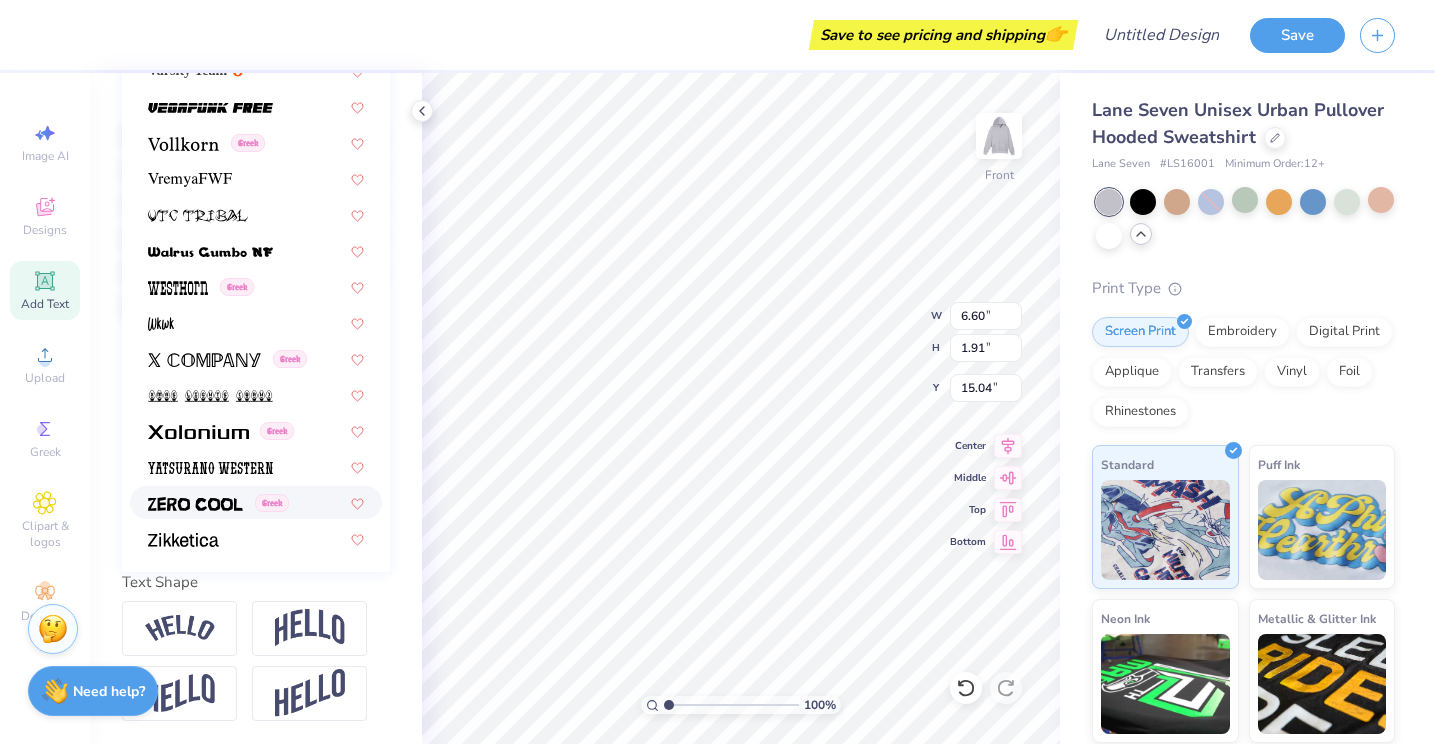 click at bounding box center [195, 504] 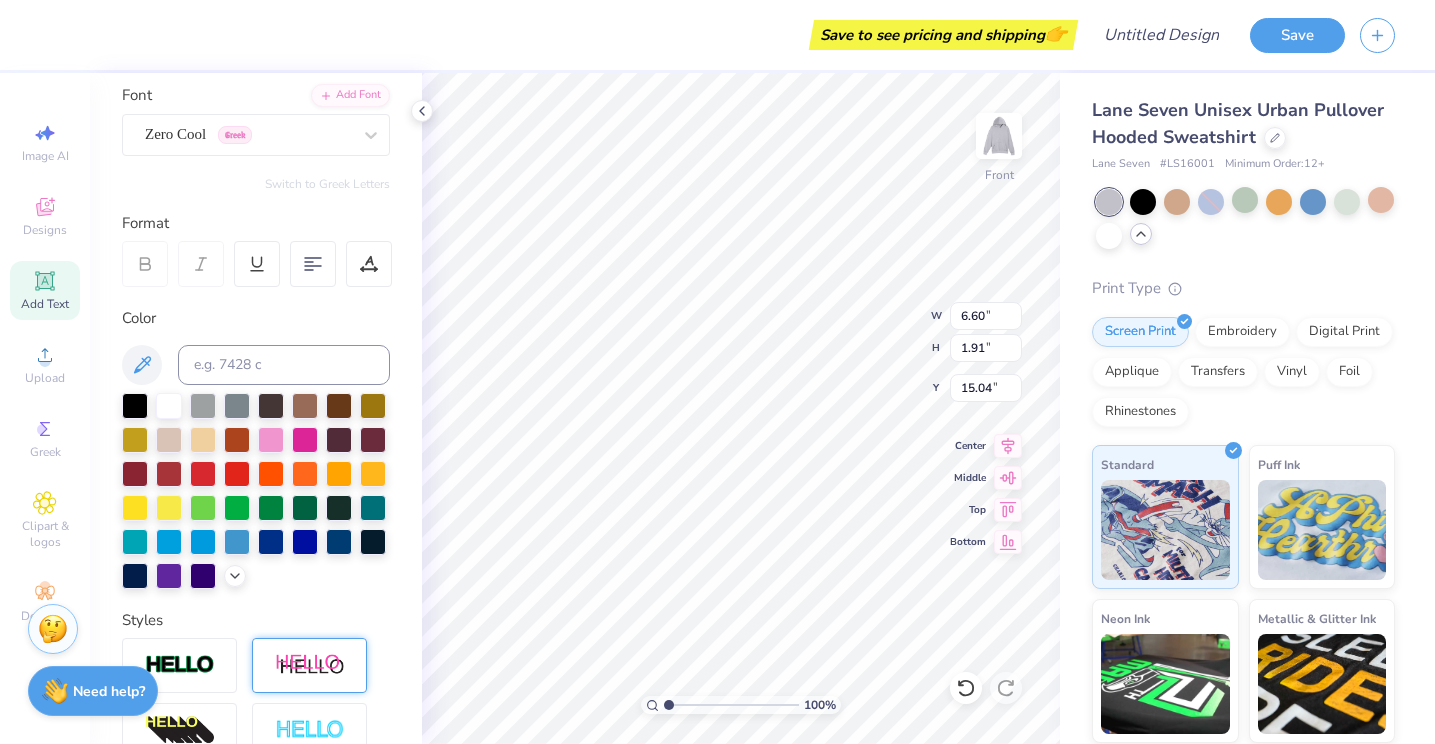 scroll, scrollTop: 0, scrollLeft: 0, axis: both 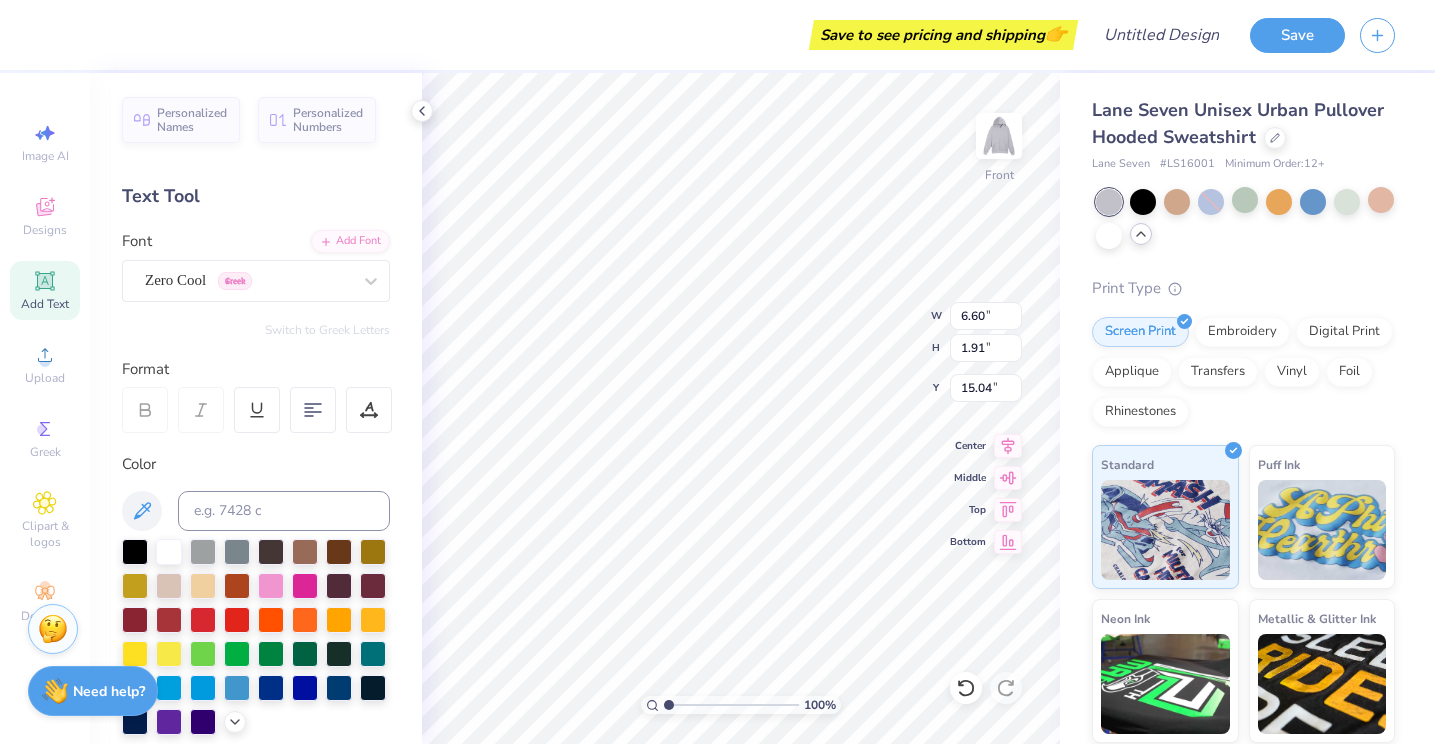 click on "Switch to Greek Letters" at bounding box center [256, 330] 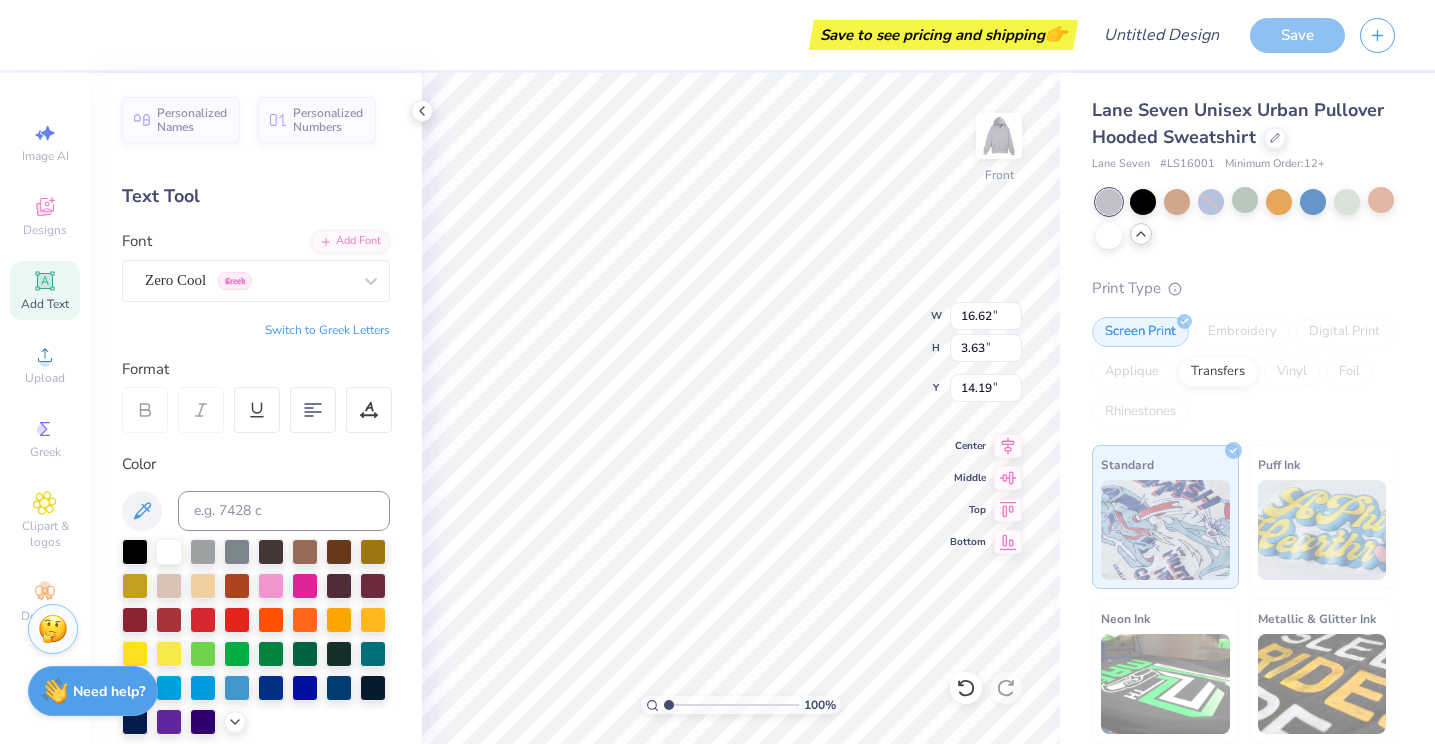 type on "10.36" 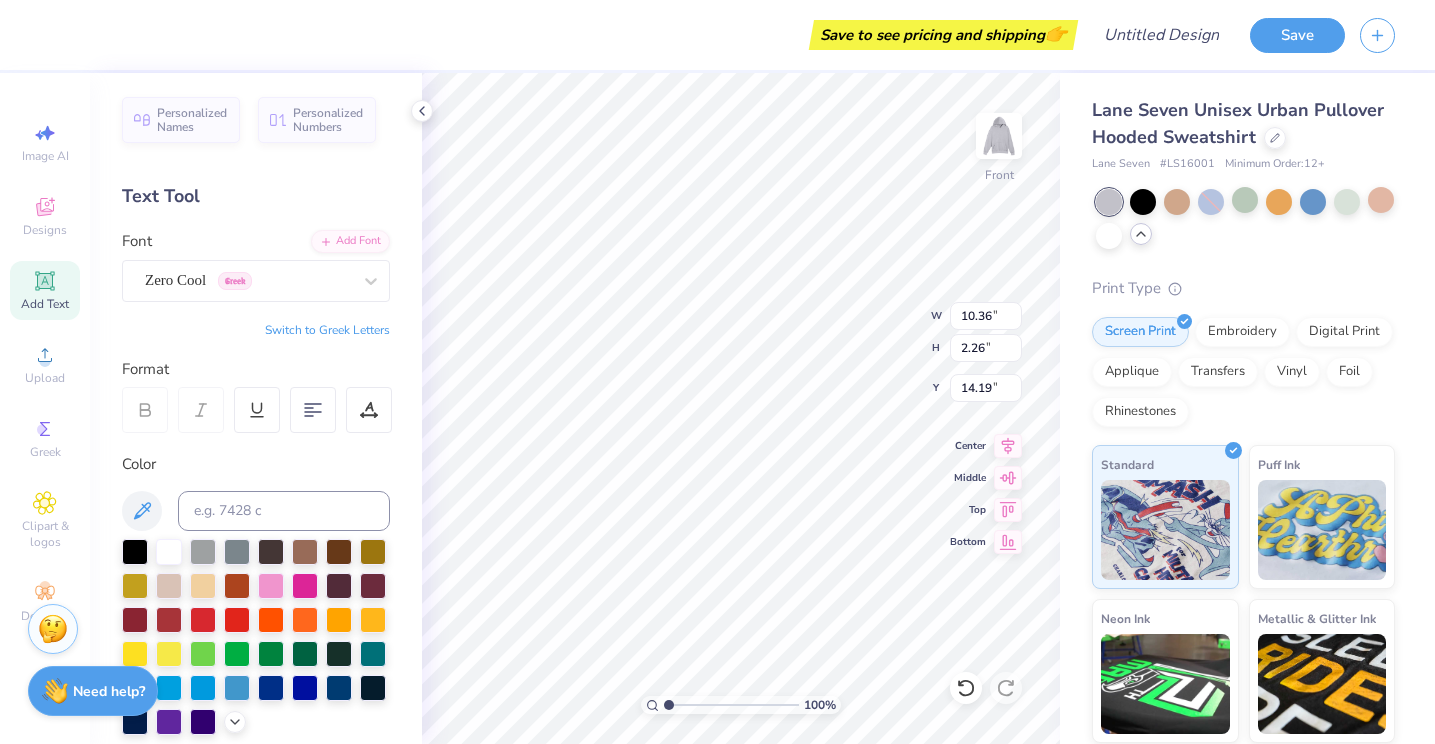 type on "12.88" 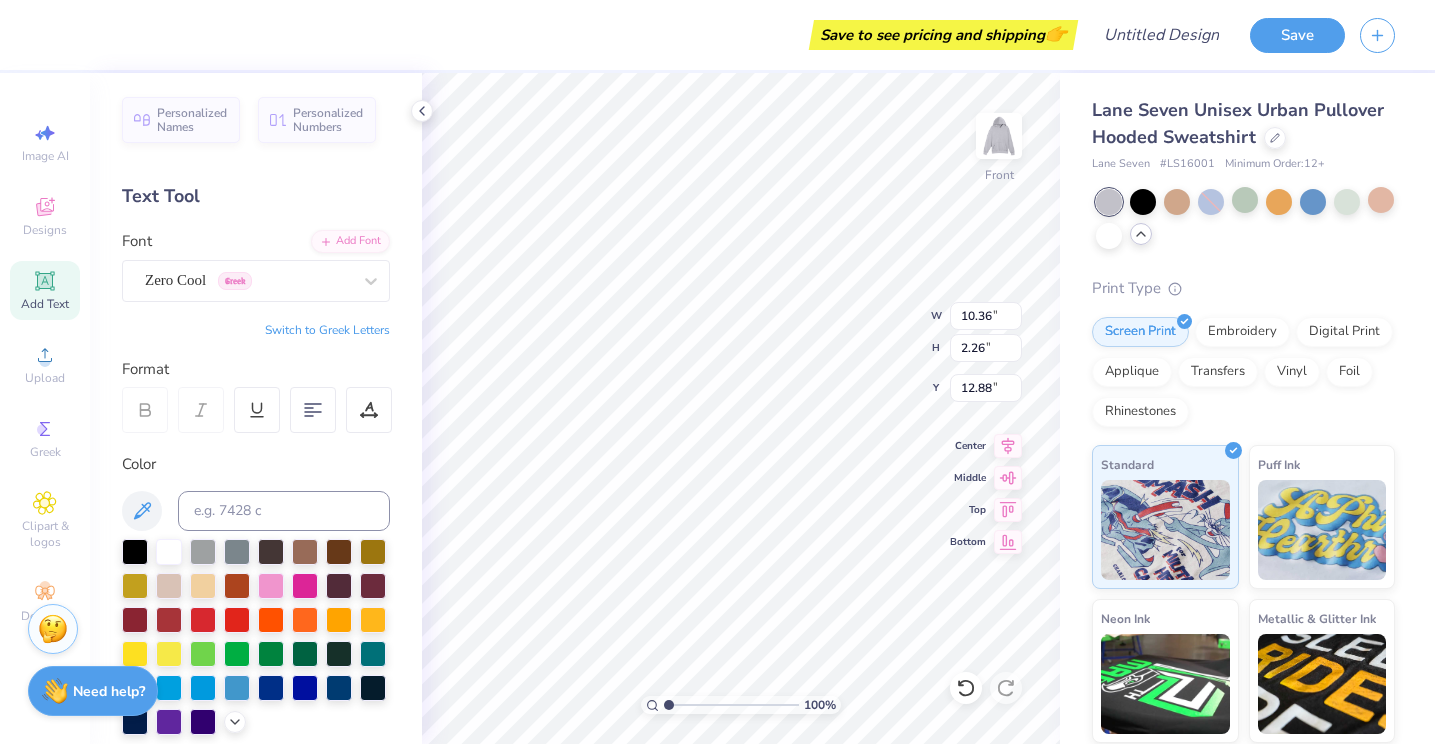 type on "12.09" 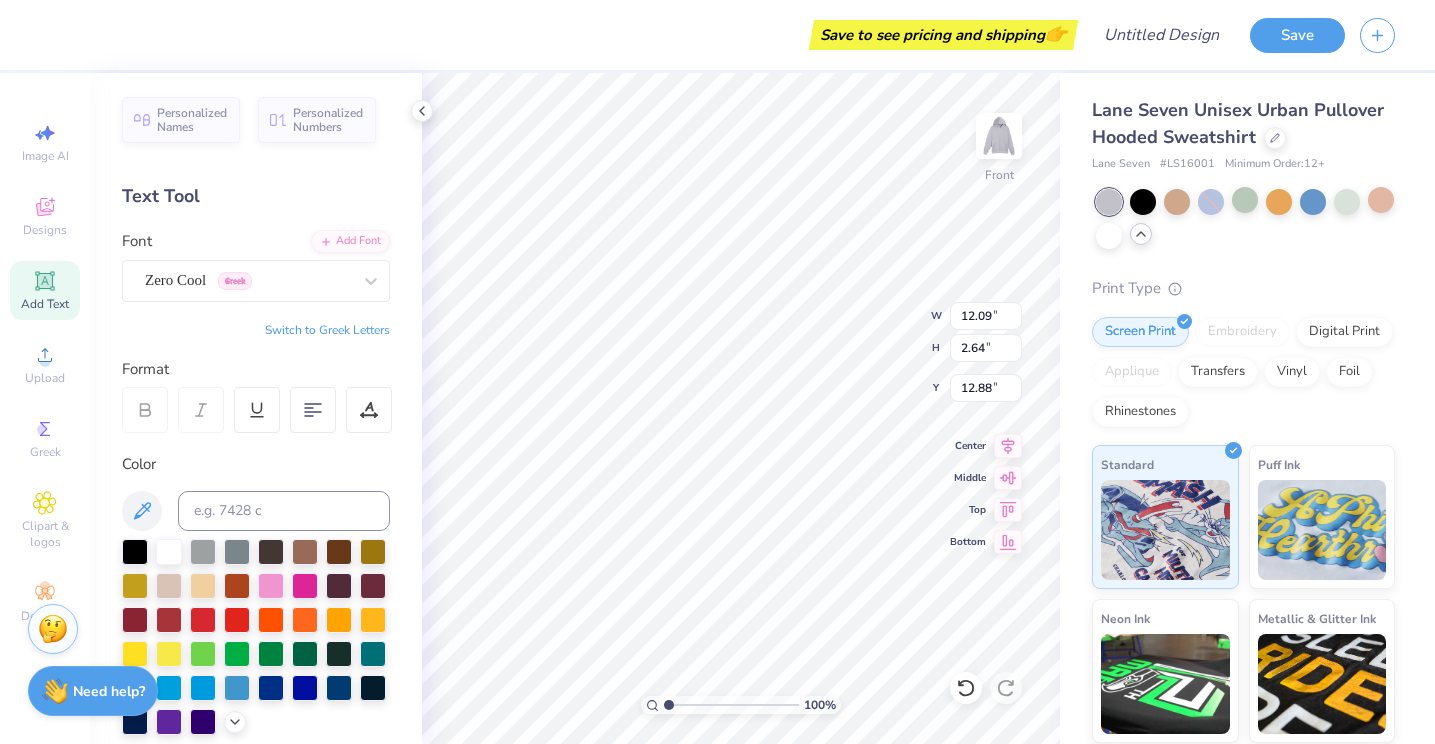 type on "12.29" 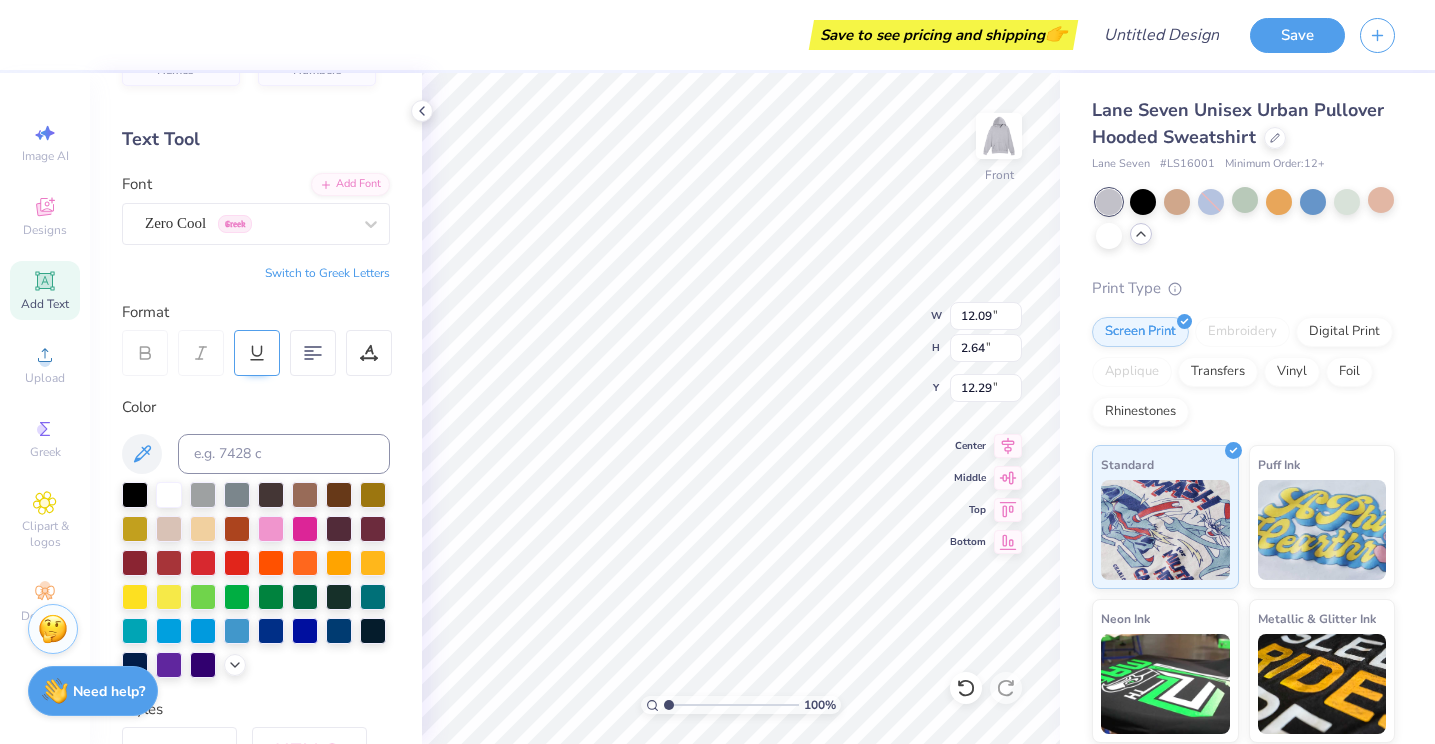 scroll, scrollTop: 52, scrollLeft: 0, axis: vertical 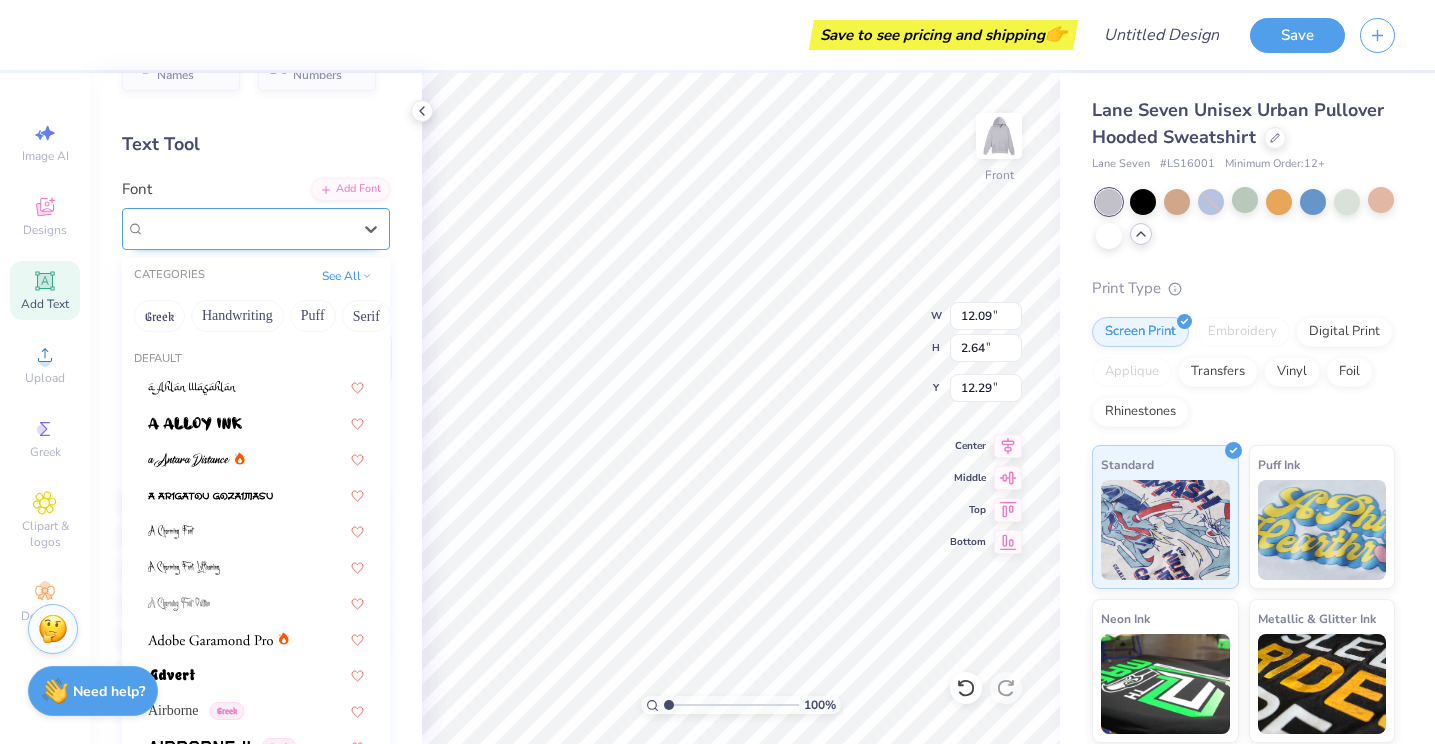click on "Zero Cool Greek" at bounding box center (248, 228) 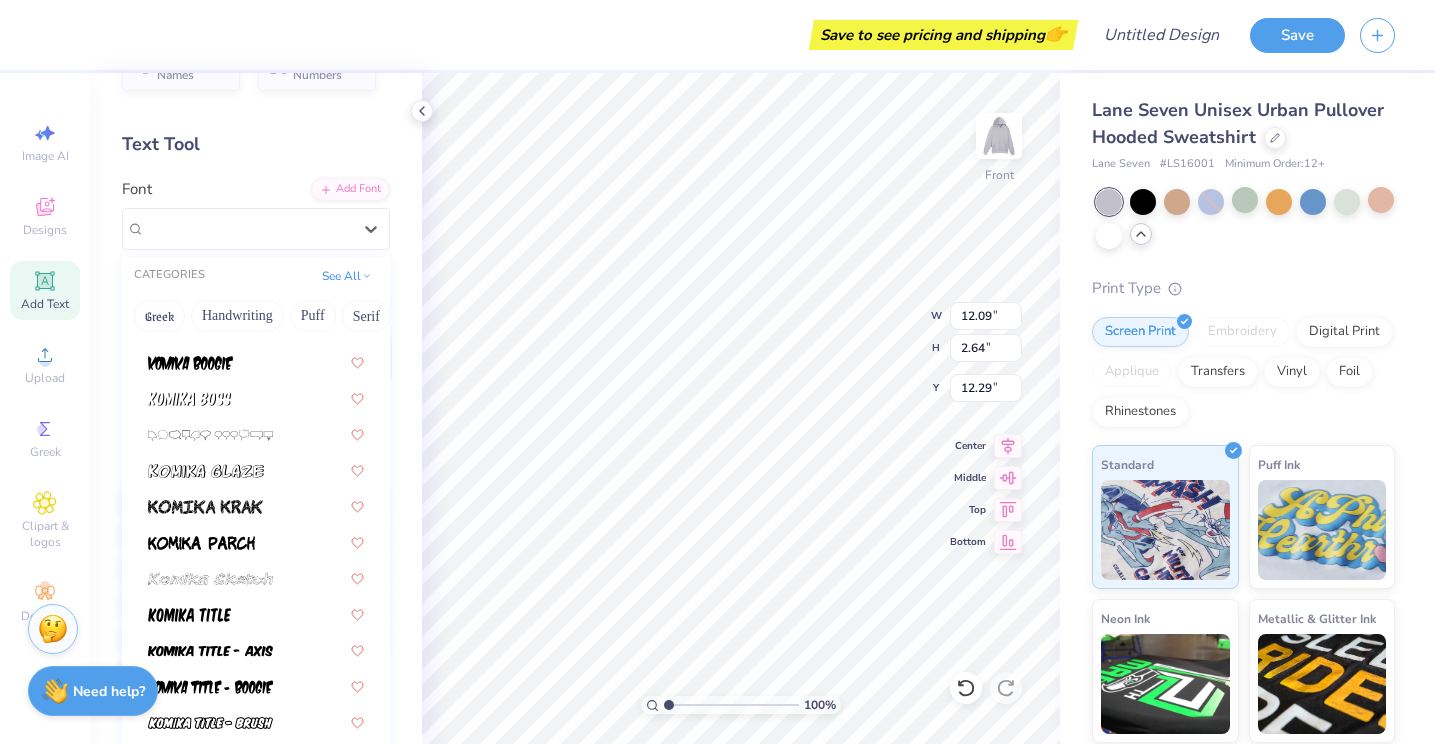 scroll, scrollTop: 5865, scrollLeft: 0, axis: vertical 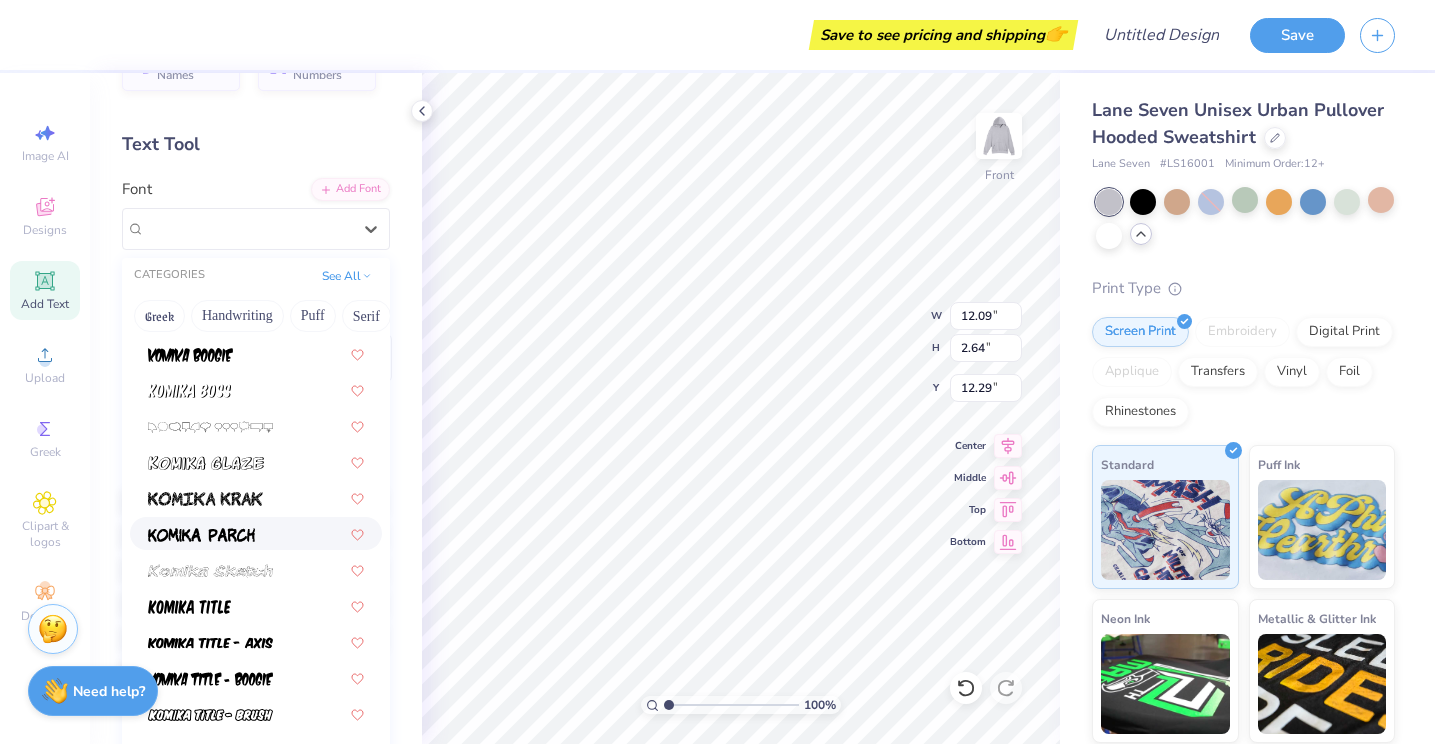click at bounding box center (201, 535) 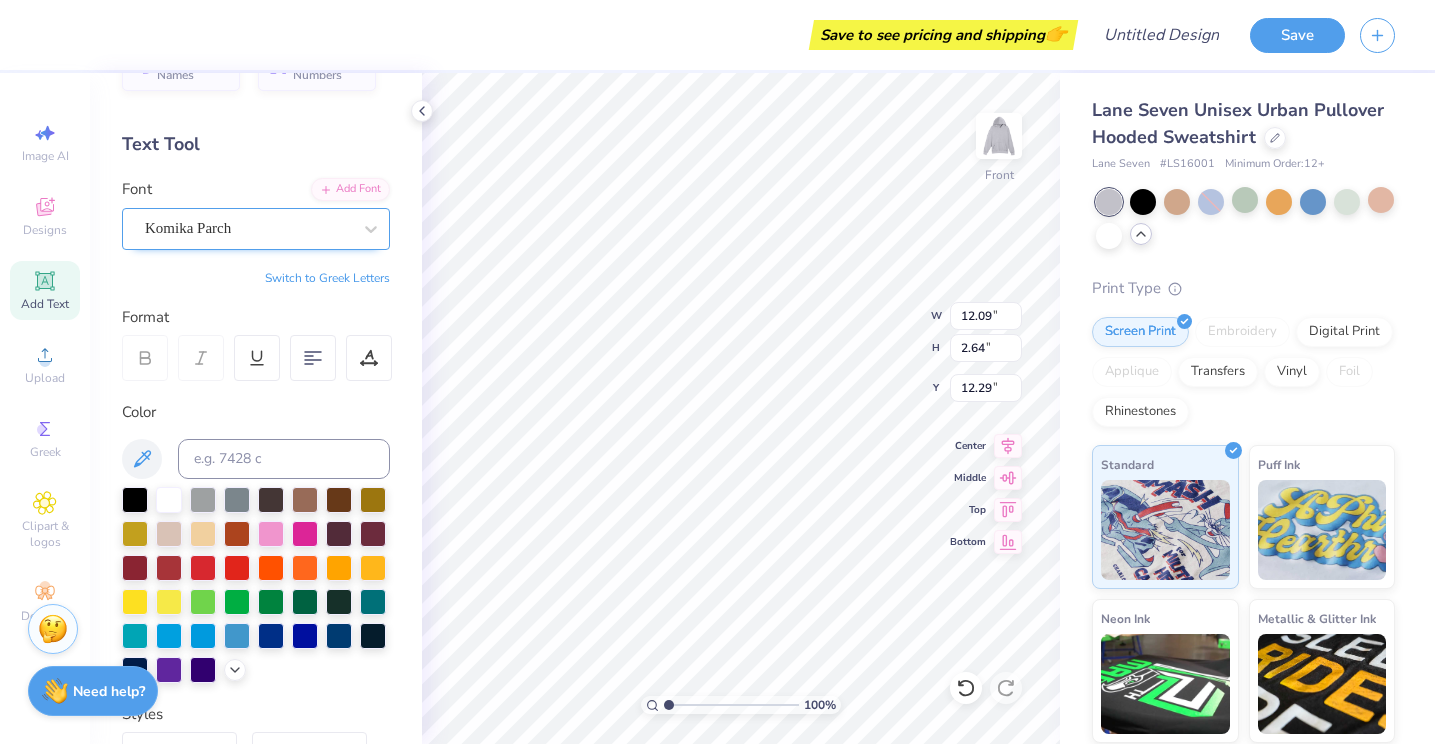 type on "12.63" 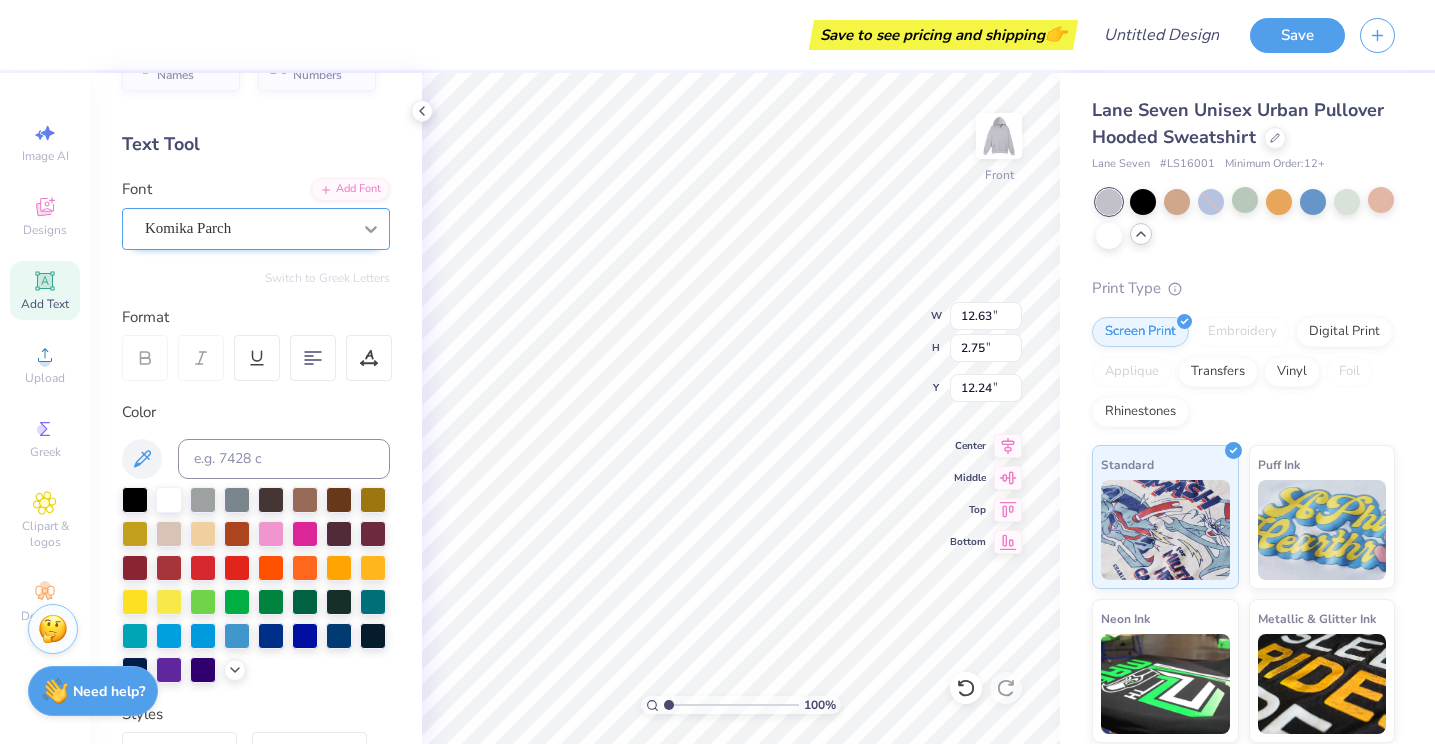 type on "11.44" 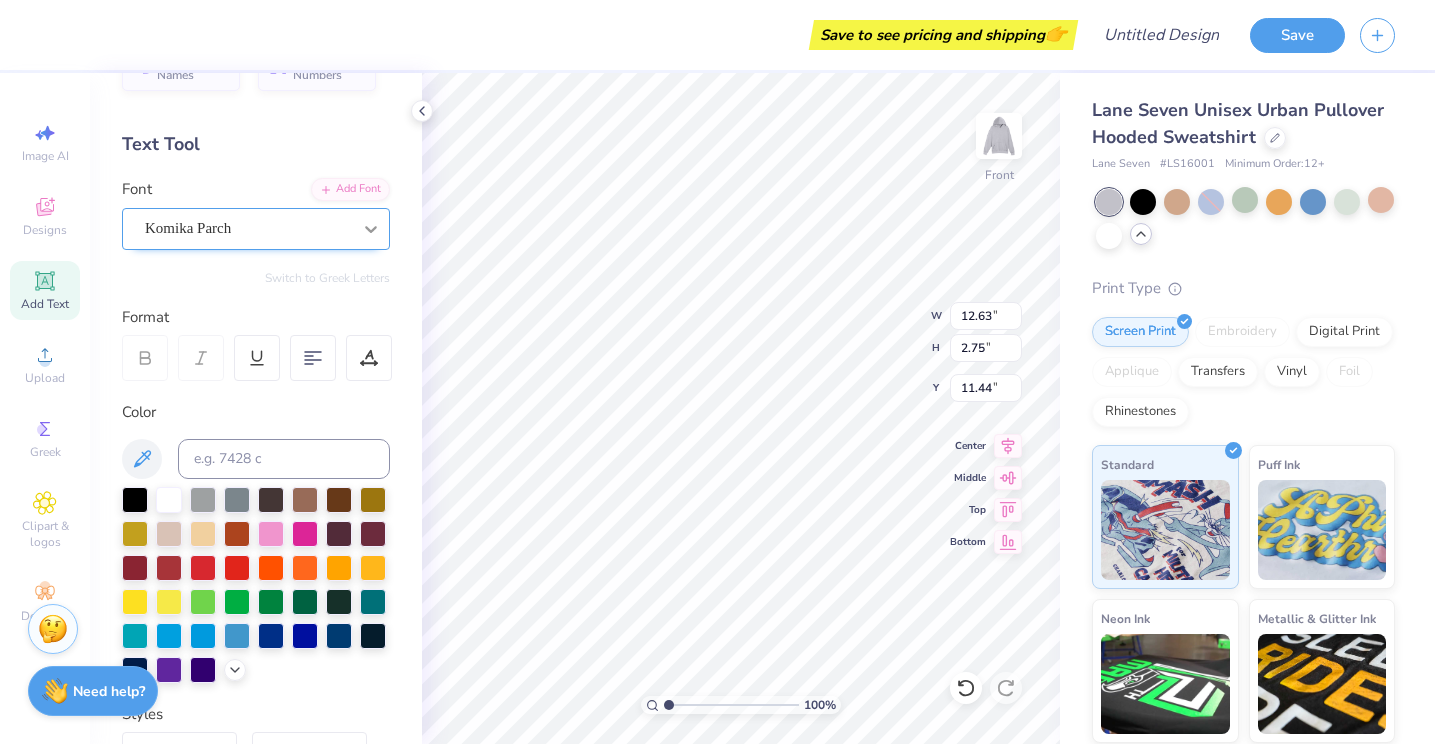 type on "13.84" 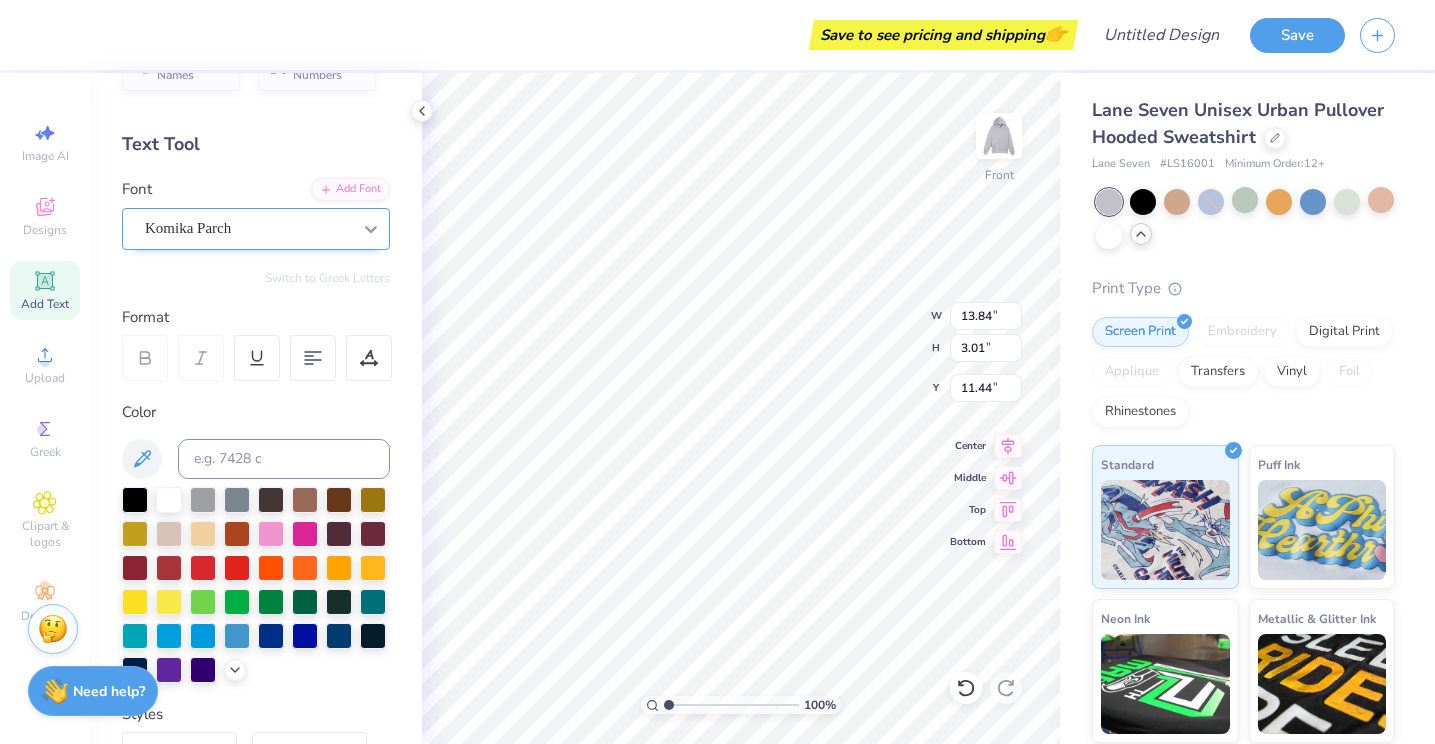 type on "11.42" 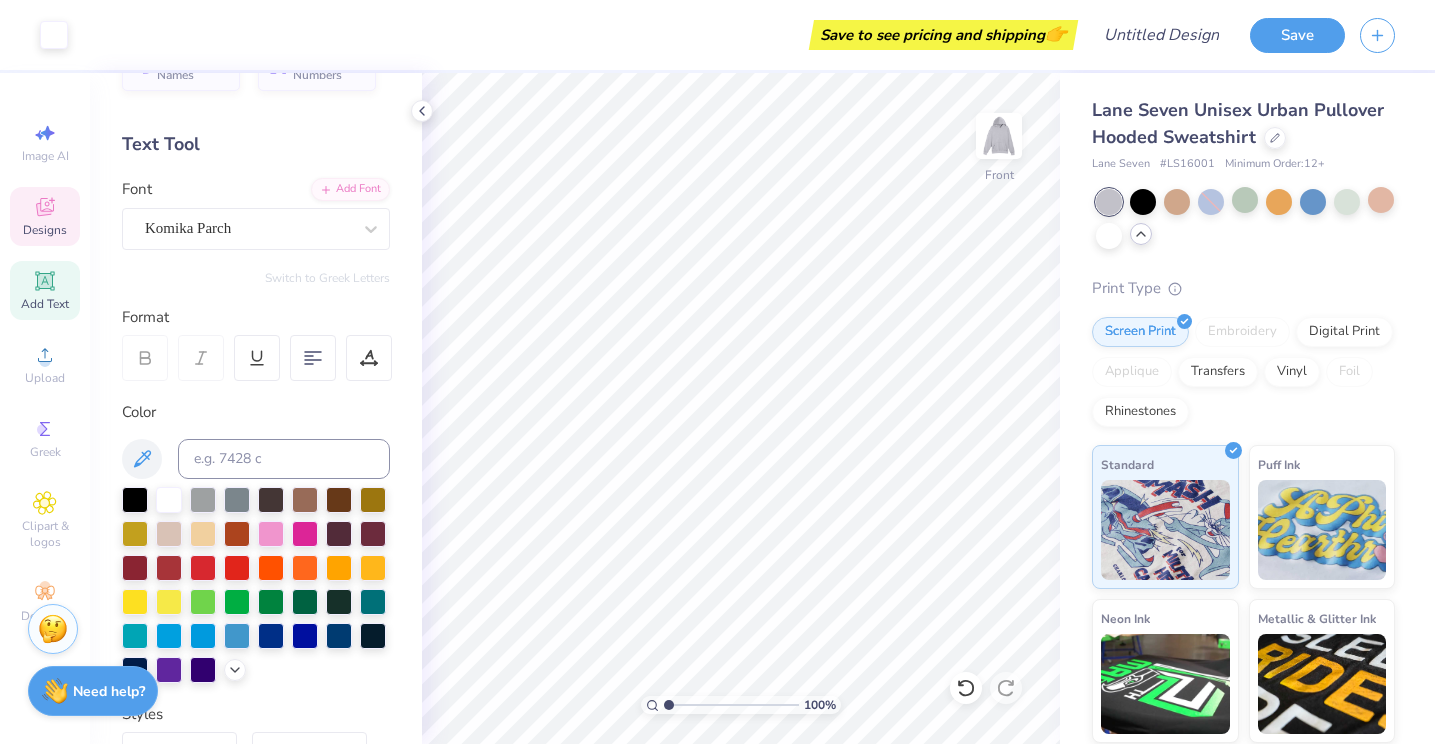 click 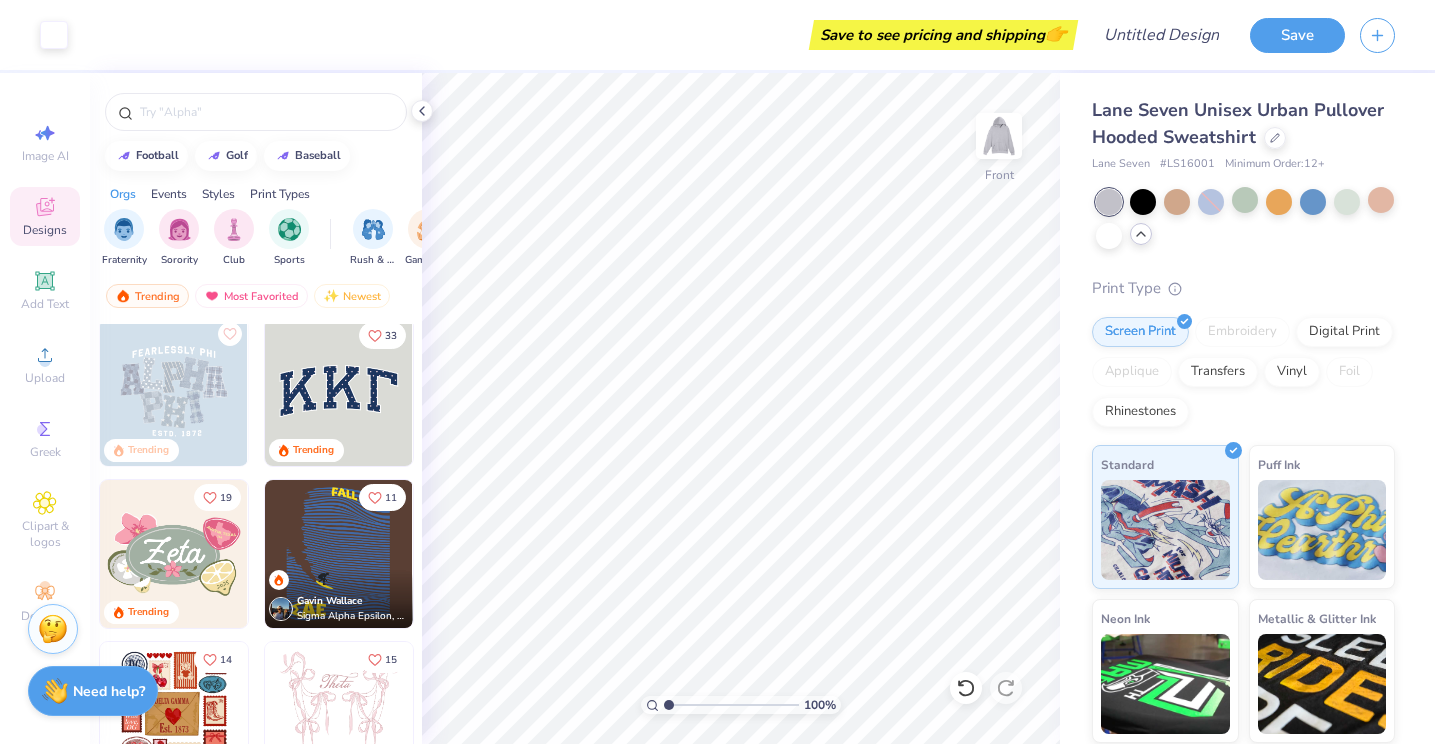 scroll, scrollTop: 0, scrollLeft: 0, axis: both 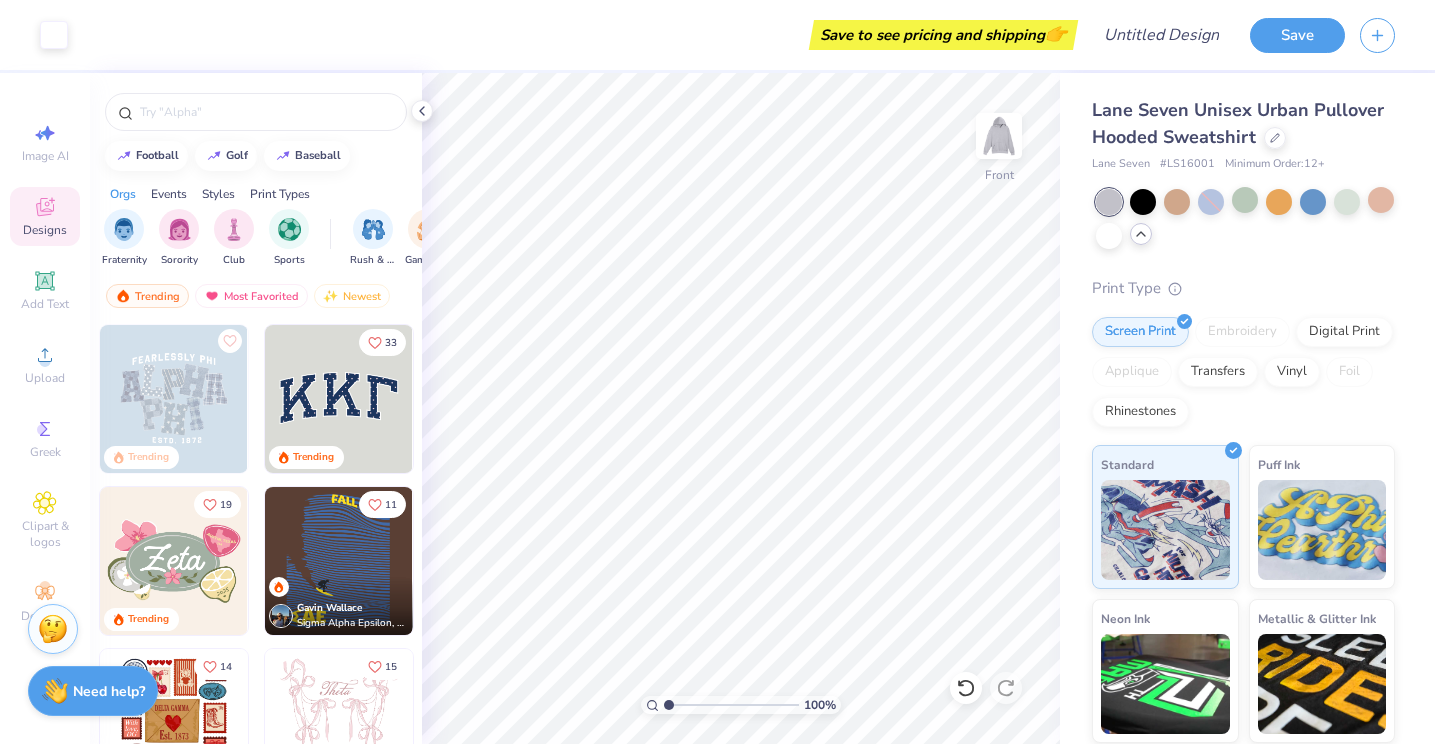 click at bounding box center [174, 399] 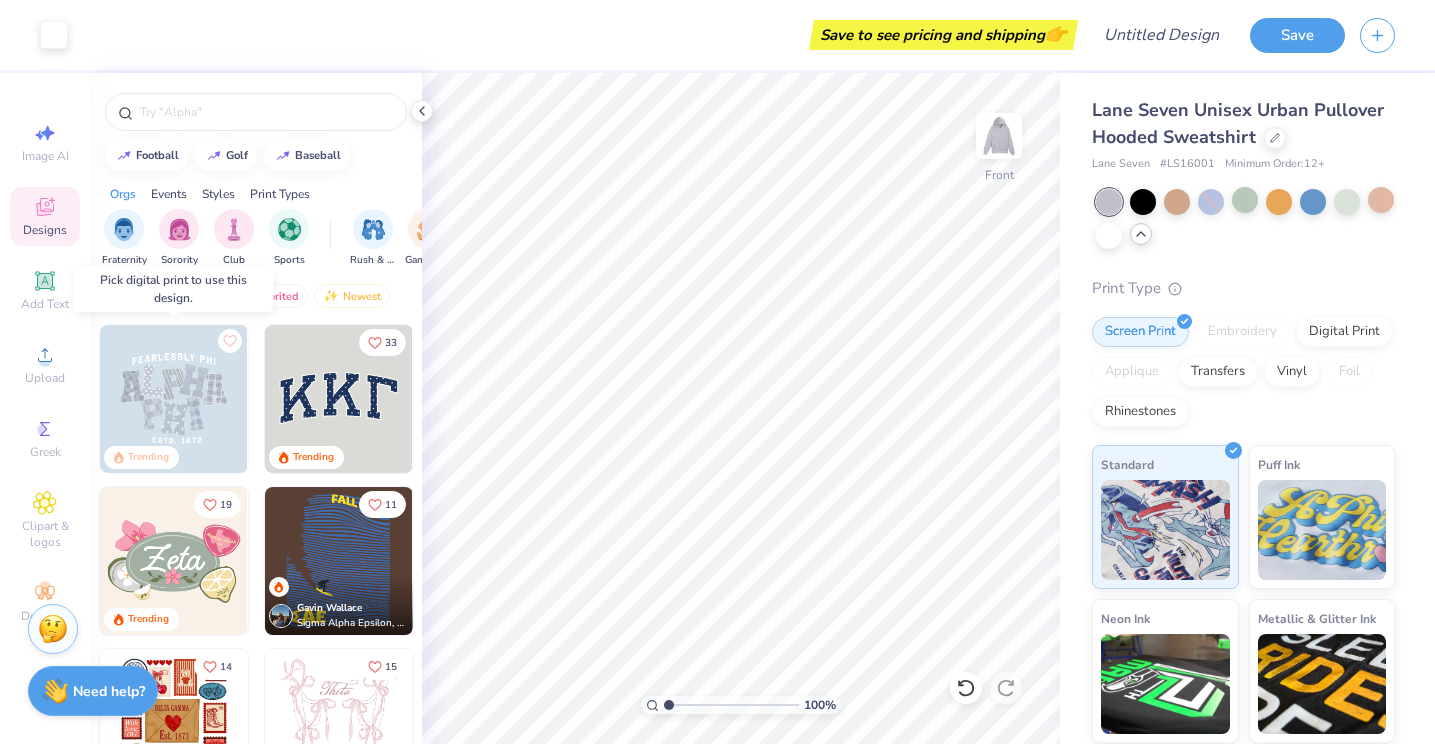 click at bounding box center (174, 399) 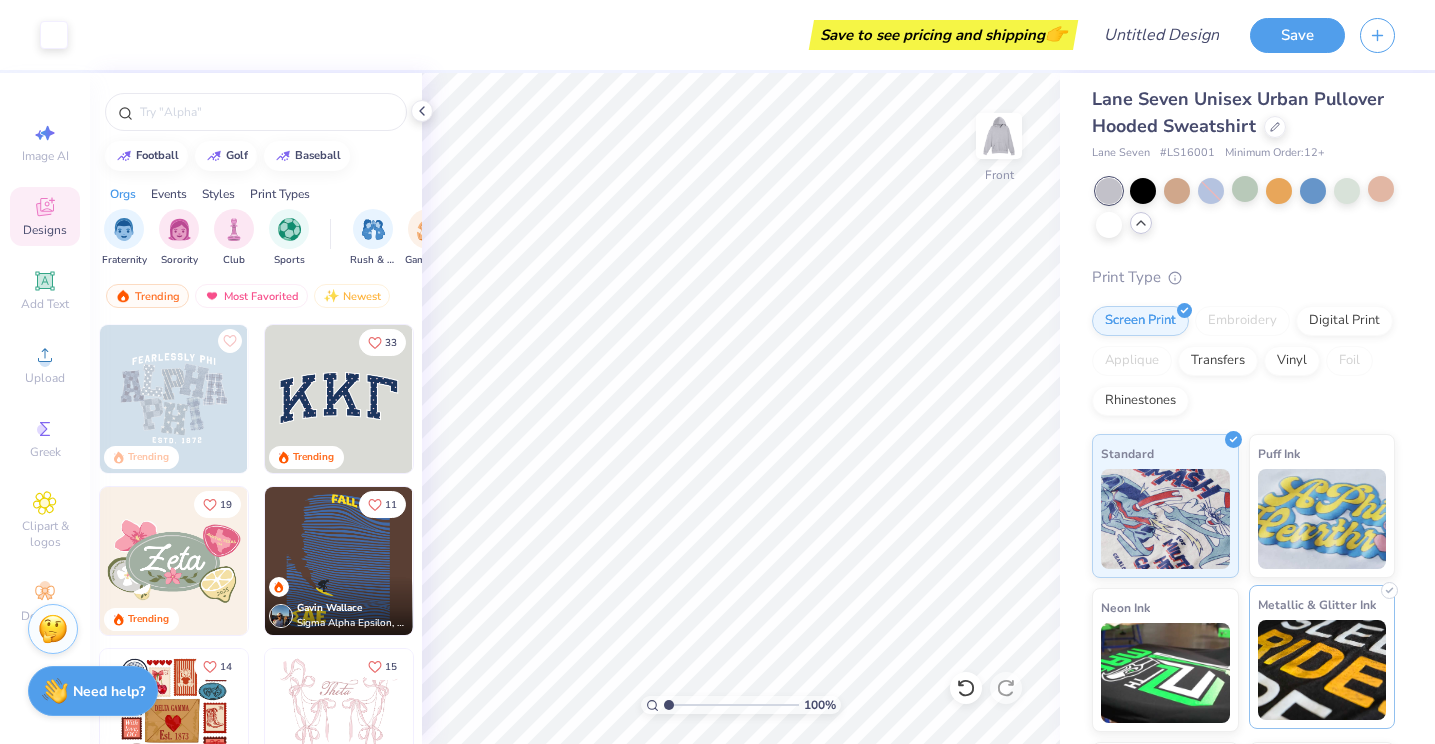 scroll, scrollTop: 16, scrollLeft: 0, axis: vertical 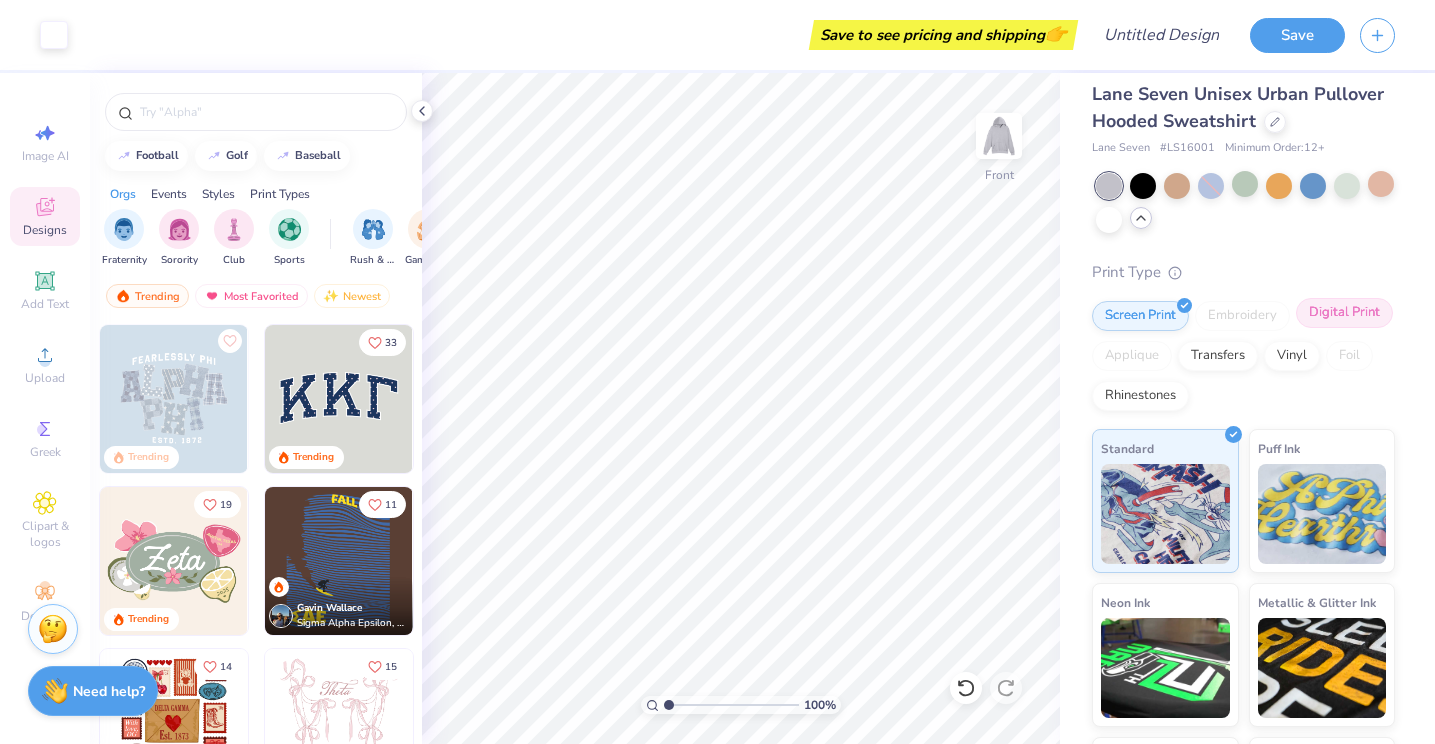 click on "Digital Print" at bounding box center [1344, 313] 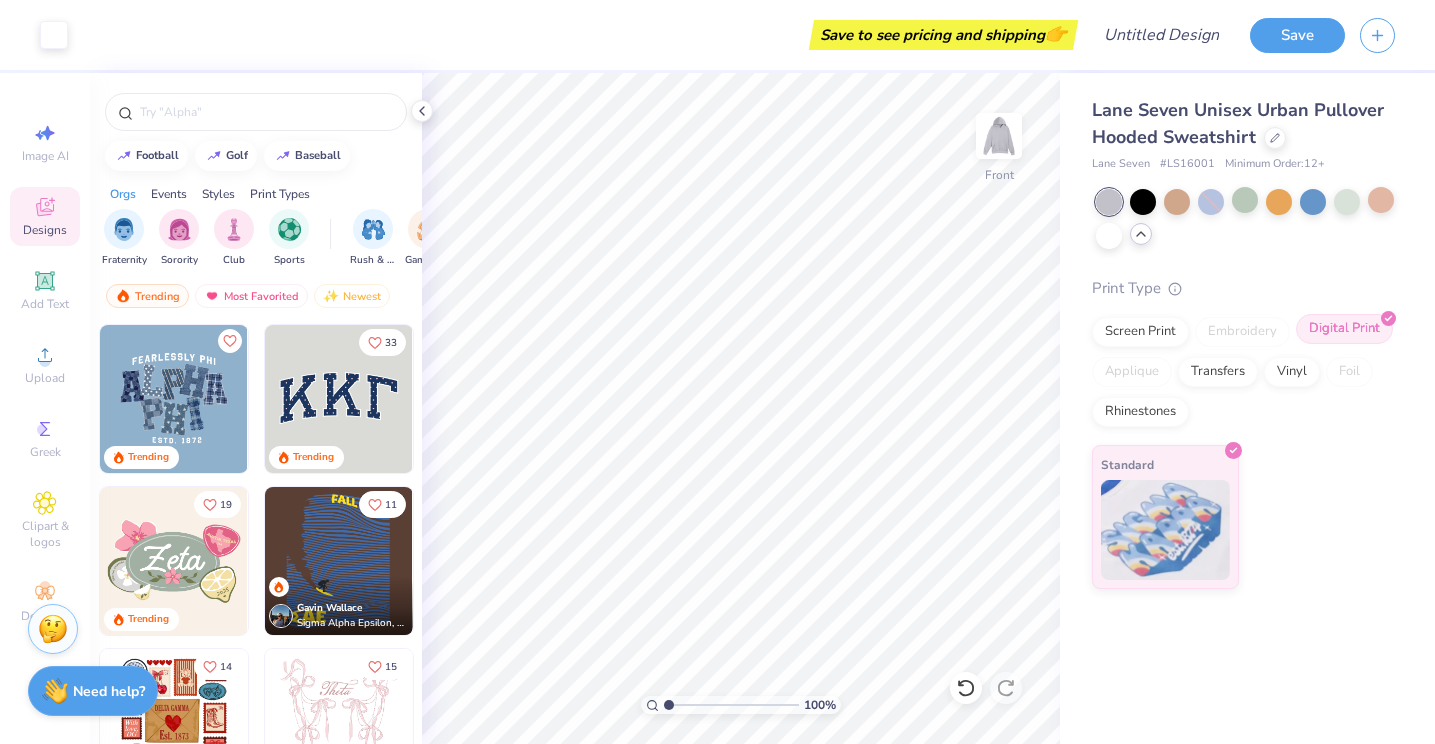 scroll, scrollTop: 0, scrollLeft: 0, axis: both 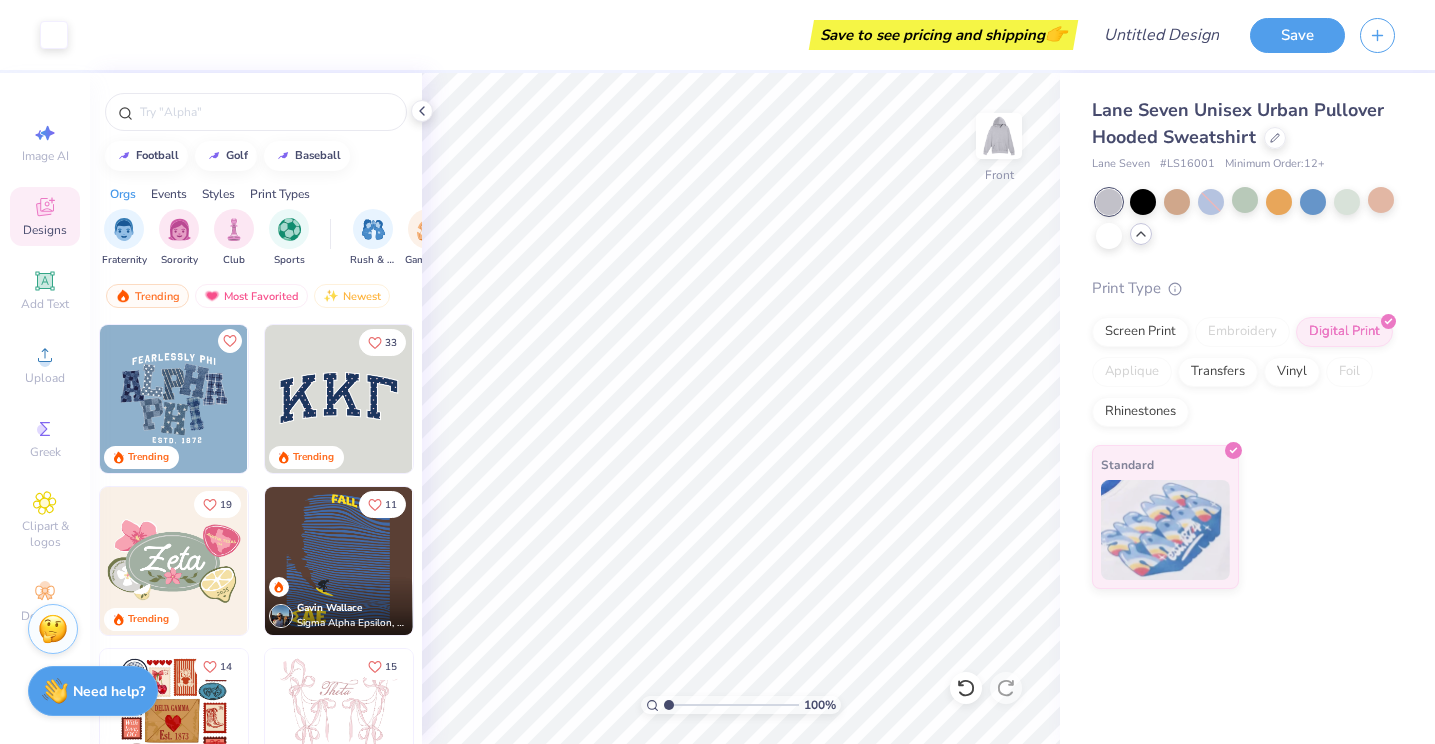 click at bounding box center (174, 399) 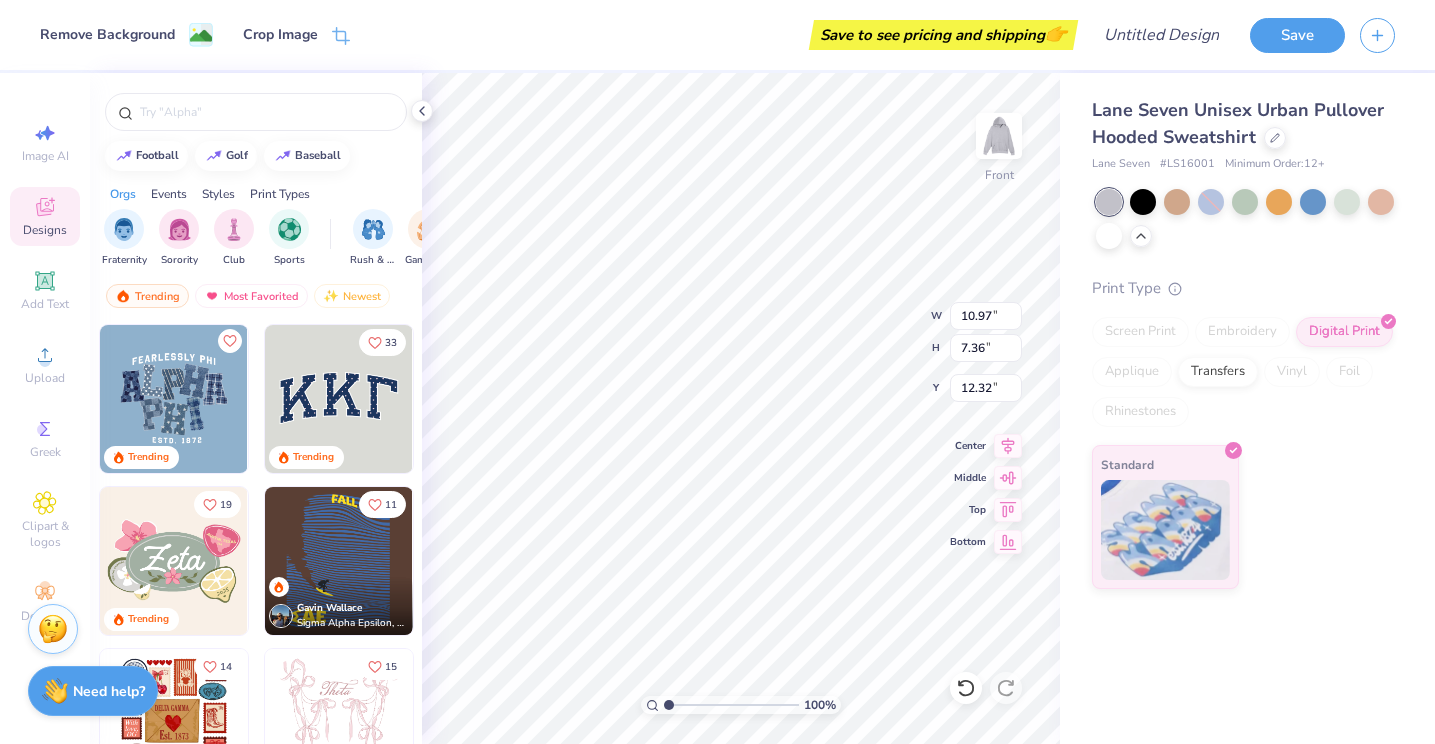 scroll, scrollTop: 0, scrollLeft: 0, axis: both 